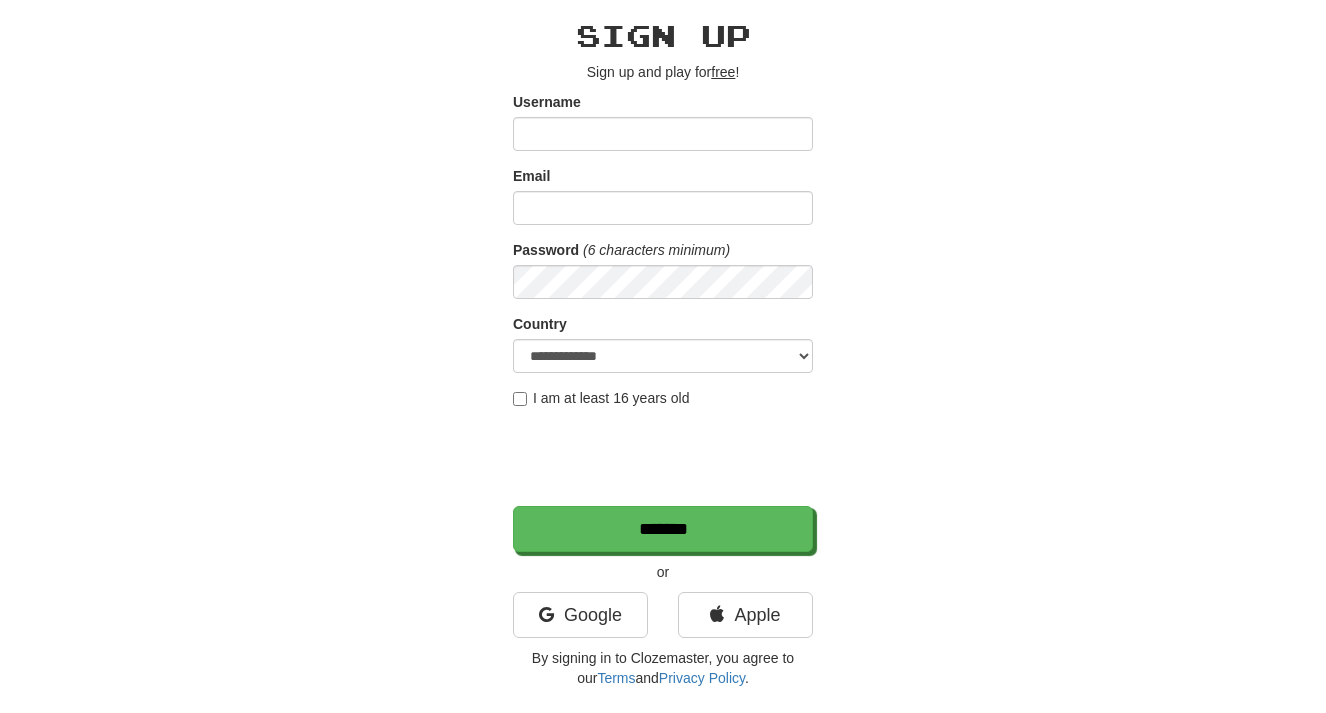 scroll, scrollTop: 75, scrollLeft: 0, axis: vertical 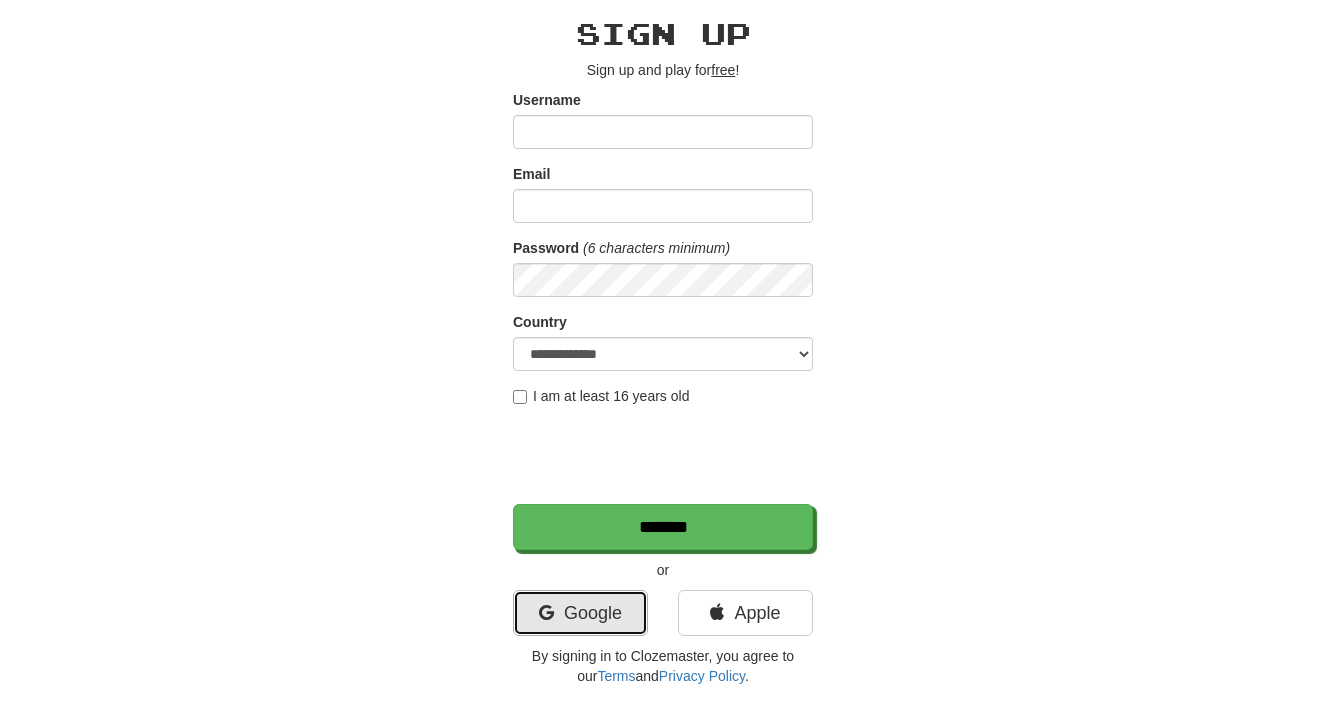 click on "Google" at bounding box center (580, 613) 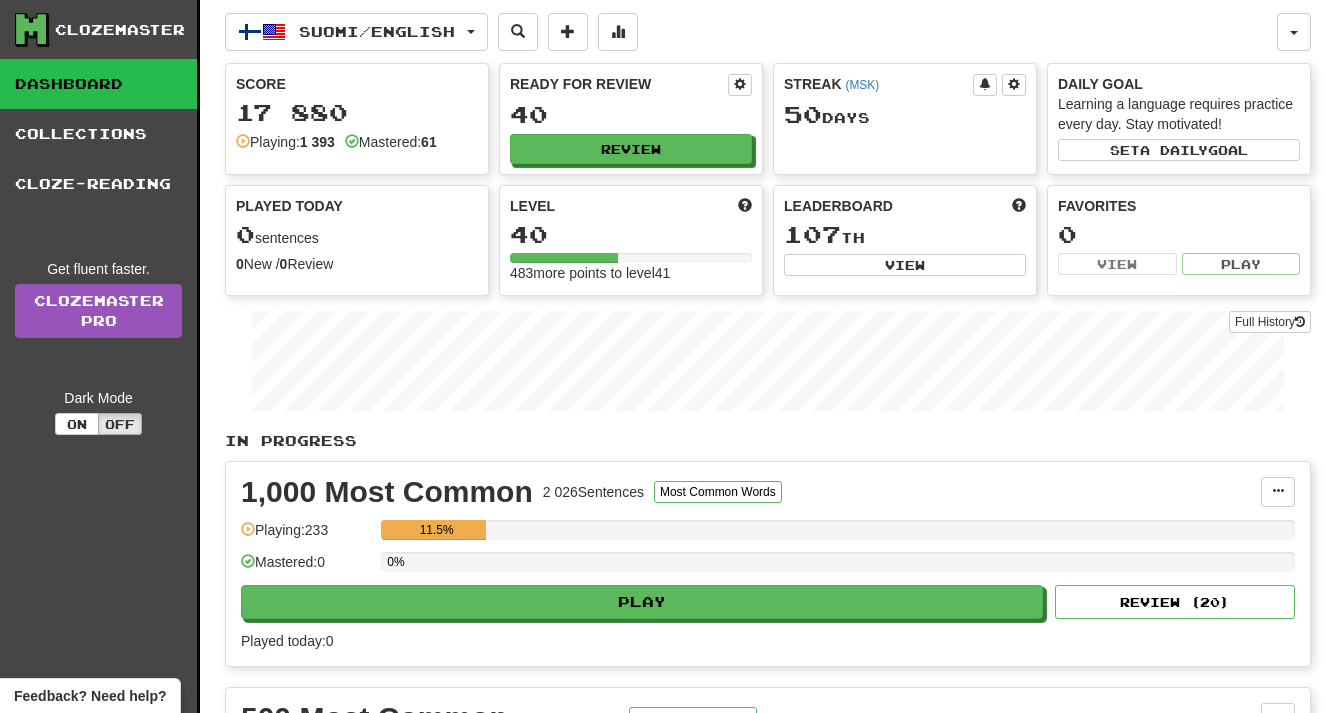 scroll, scrollTop: 0, scrollLeft: 0, axis: both 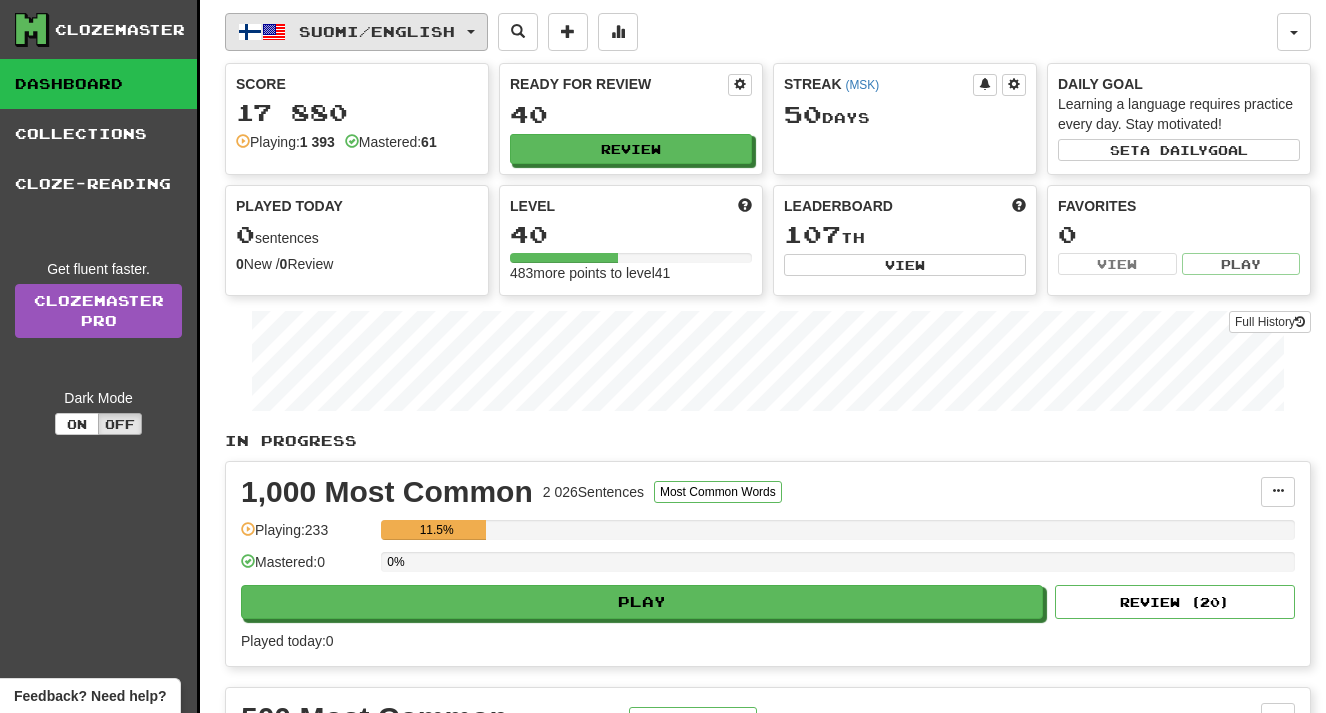 click on "Suomi  /  English" at bounding box center (377, 31) 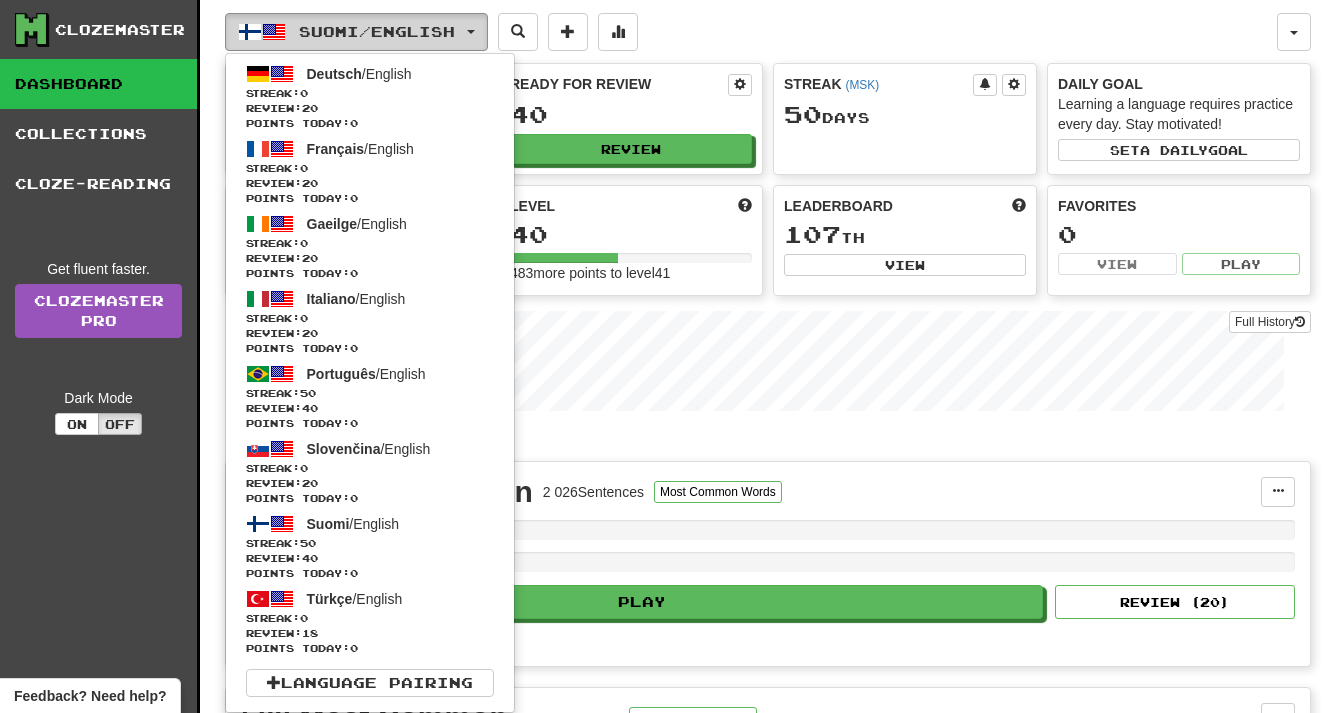 click on "Suomi  /  English" at bounding box center [377, 31] 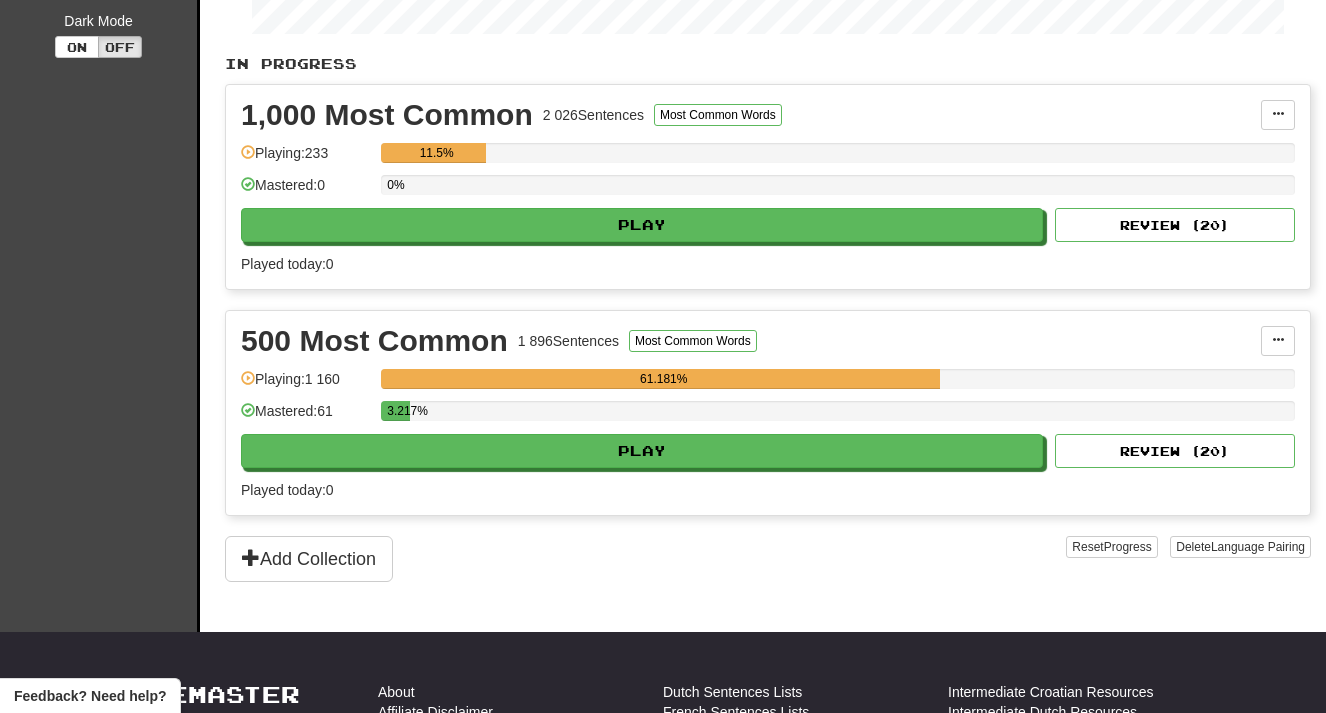 scroll, scrollTop: 437, scrollLeft: 0, axis: vertical 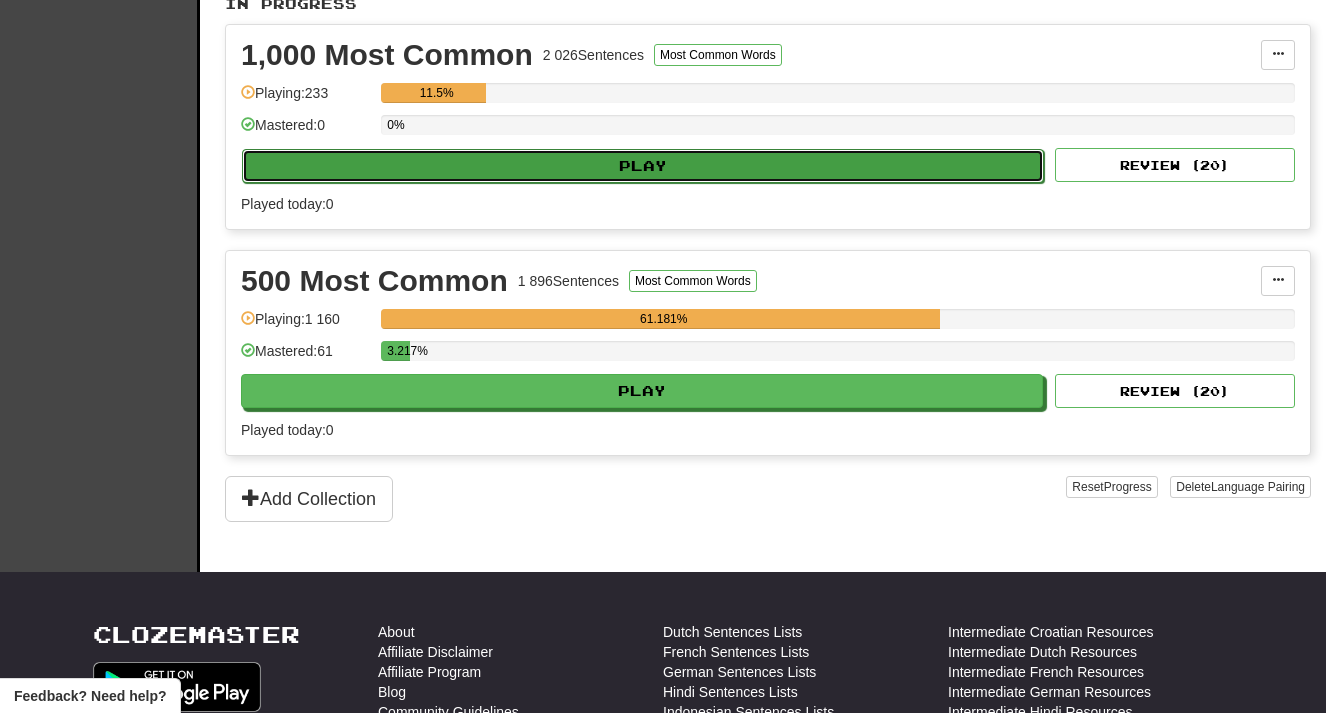 click on "Play" at bounding box center (643, 166) 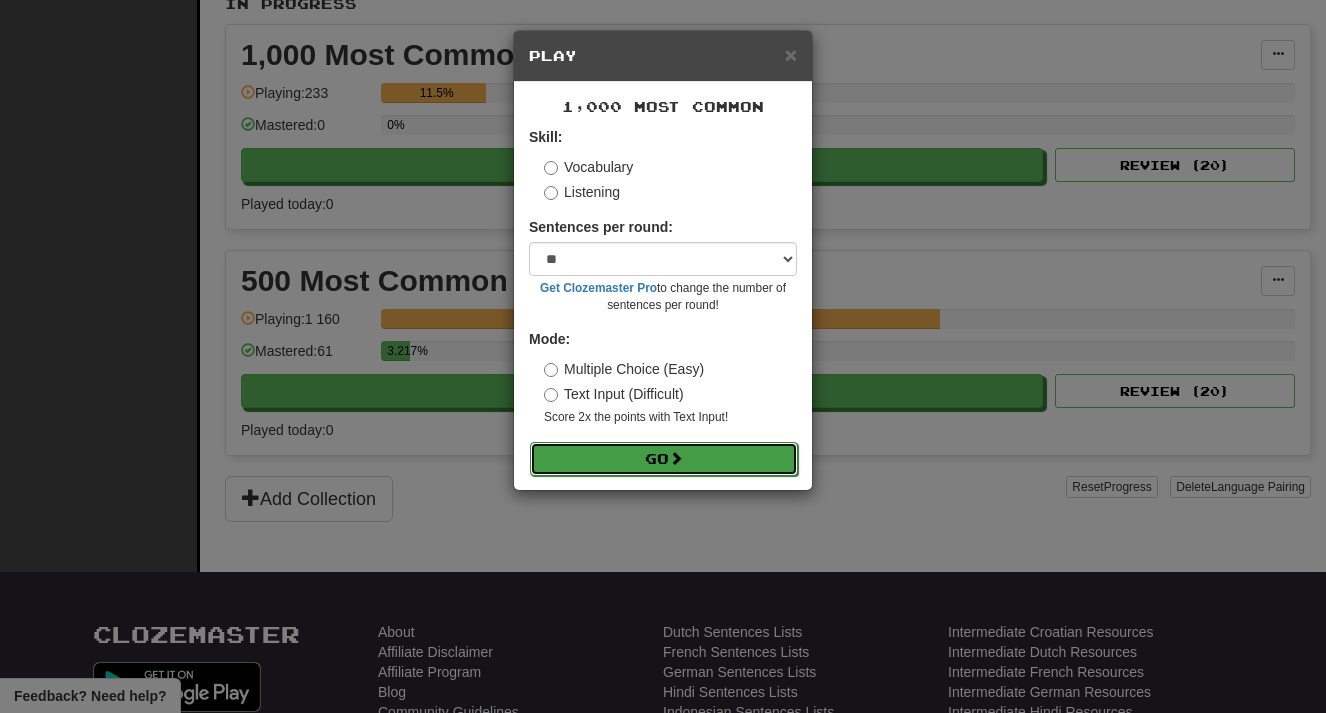 click on "Go" at bounding box center [664, 459] 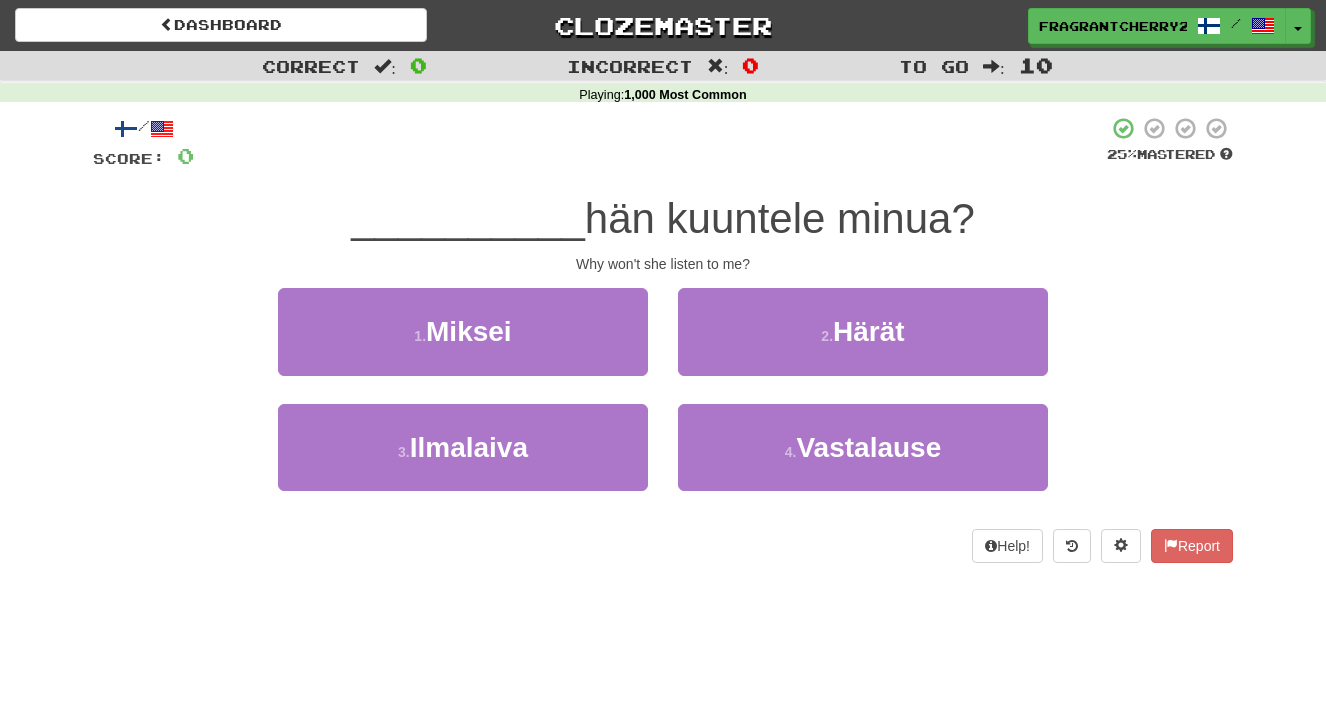 scroll, scrollTop: 0, scrollLeft: 0, axis: both 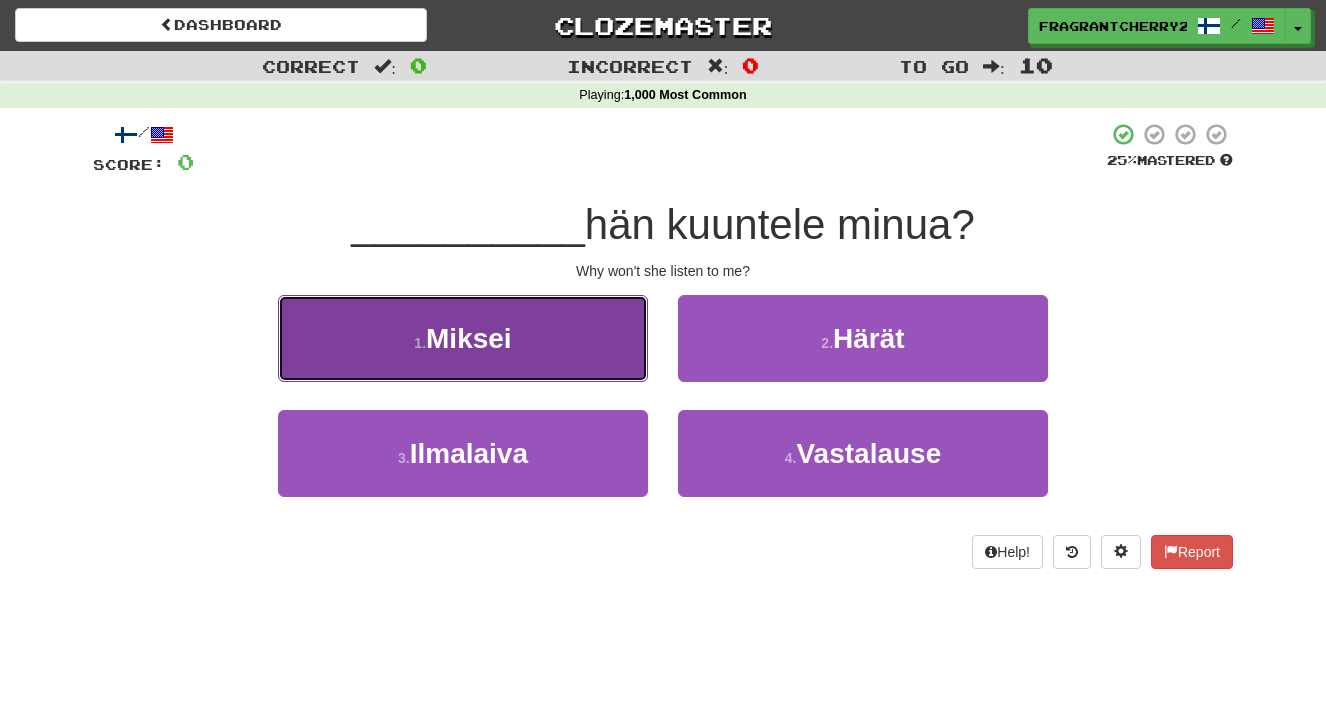 click on "1 .  Miksei" at bounding box center [463, 338] 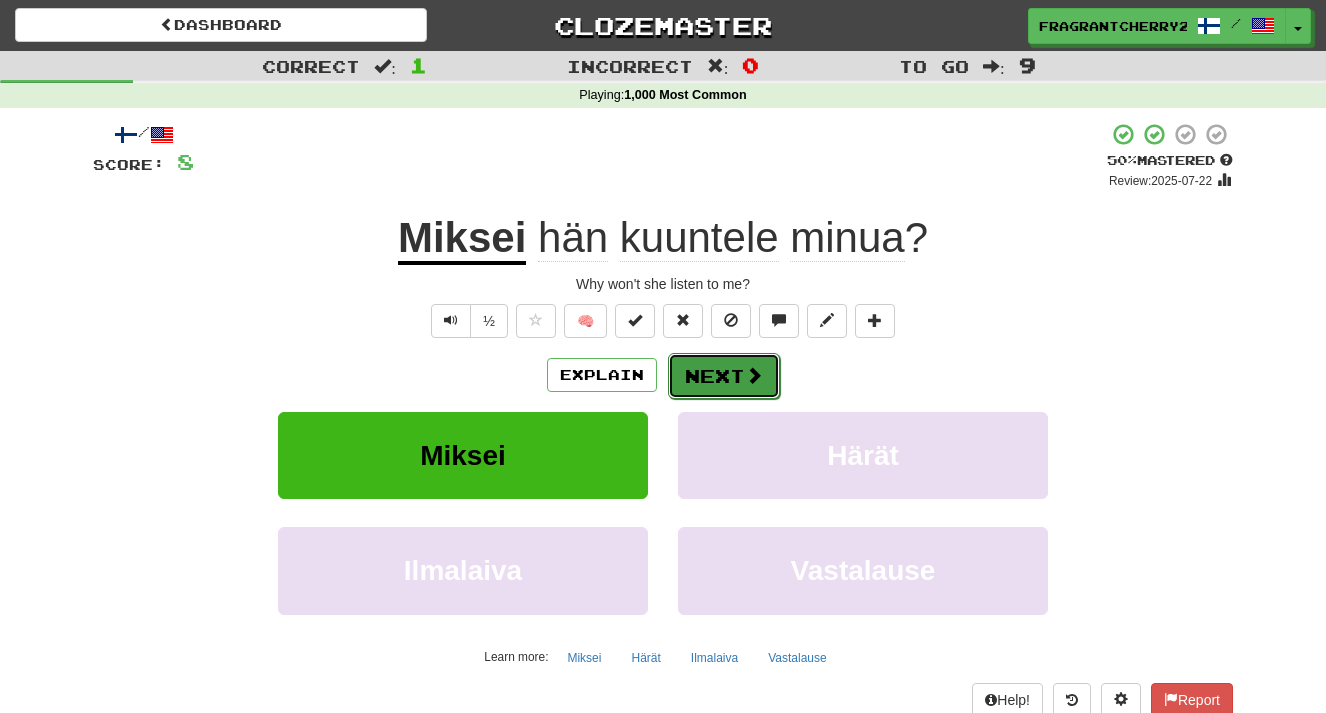 click on "Next" at bounding box center [724, 376] 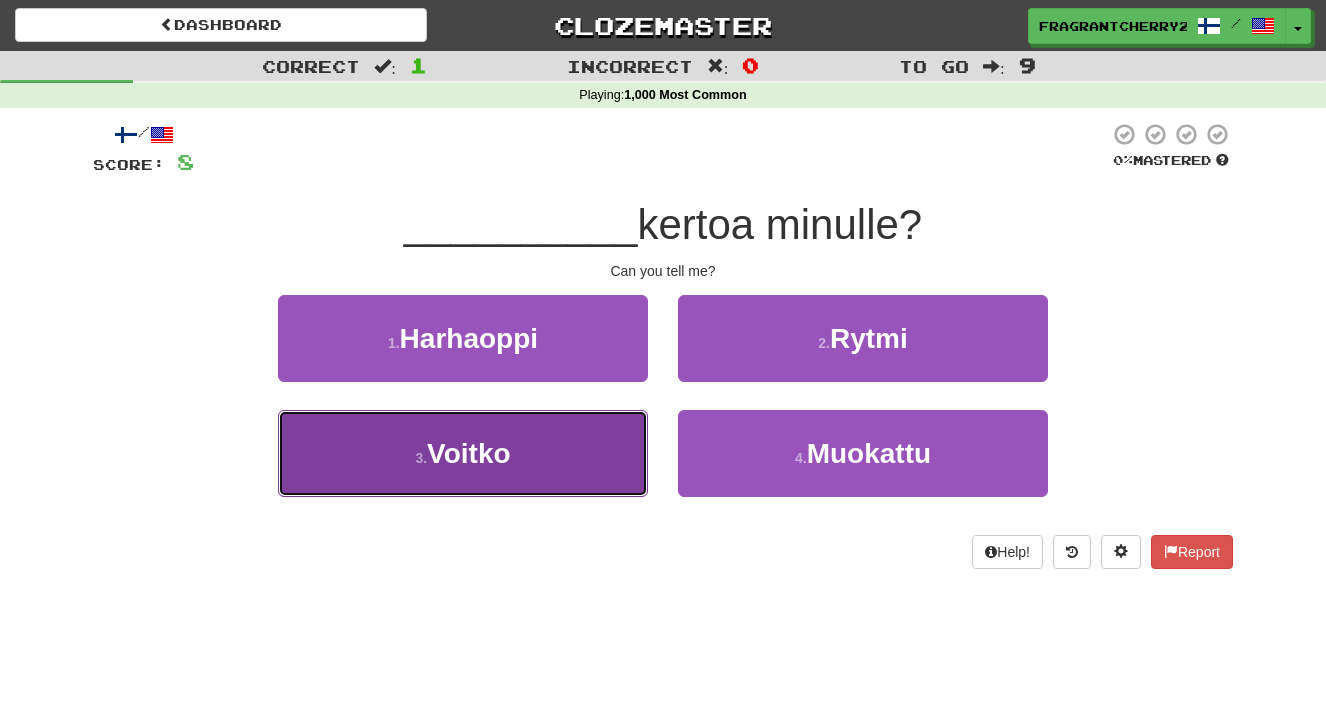 click on "3 .  Voitko" at bounding box center (463, 453) 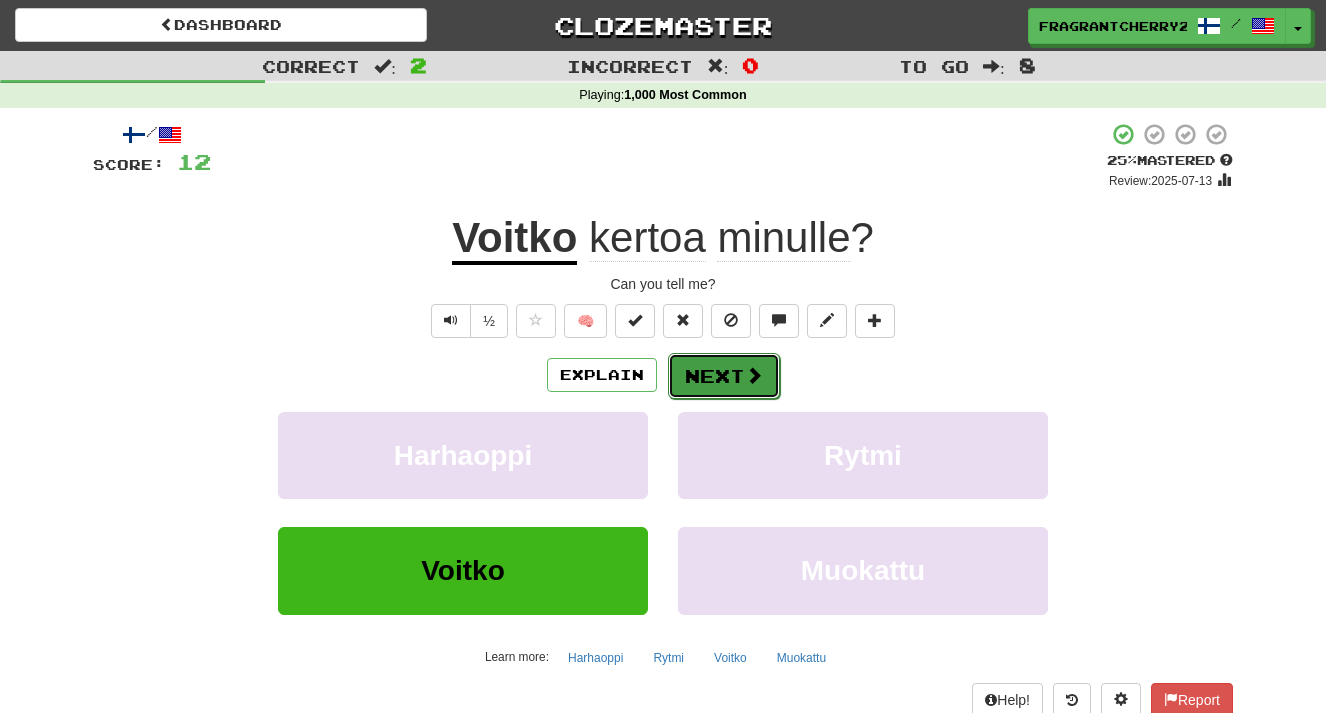 click on "Next" at bounding box center [724, 376] 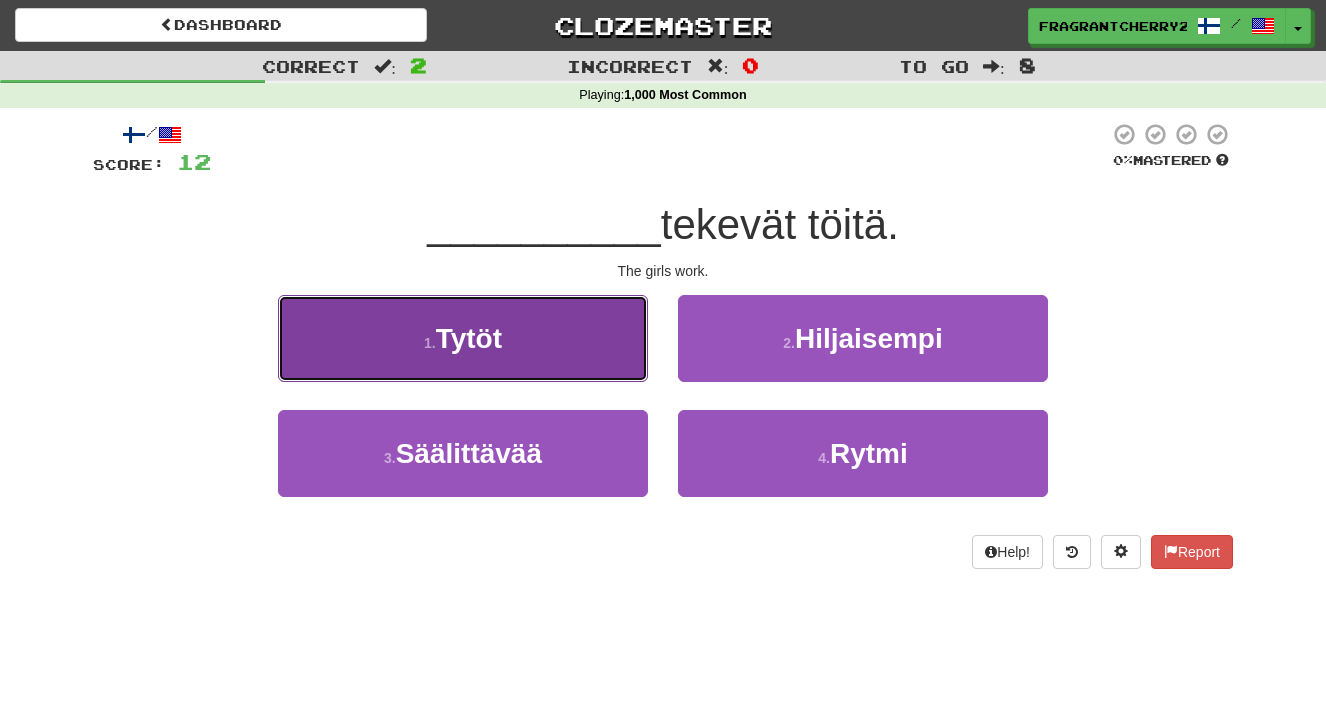 click on "1 .  Tytöt" at bounding box center [463, 338] 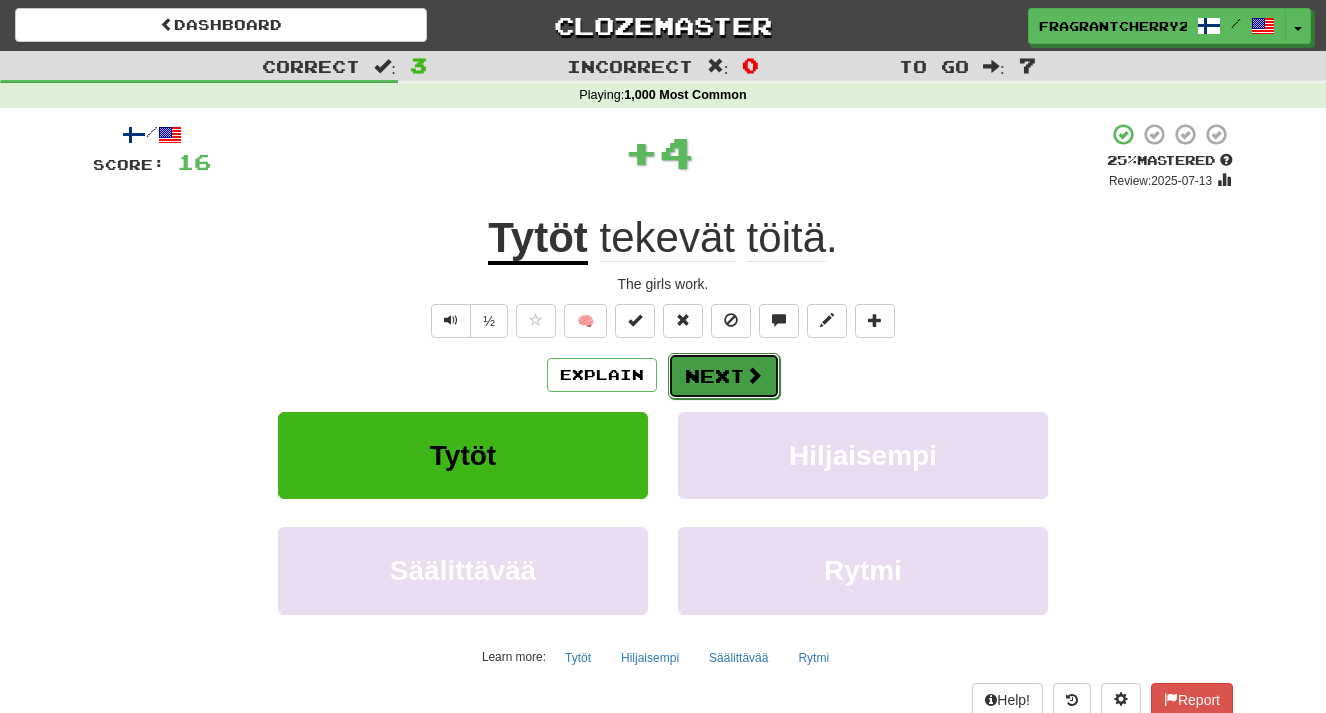 click on "Next" at bounding box center [724, 376] 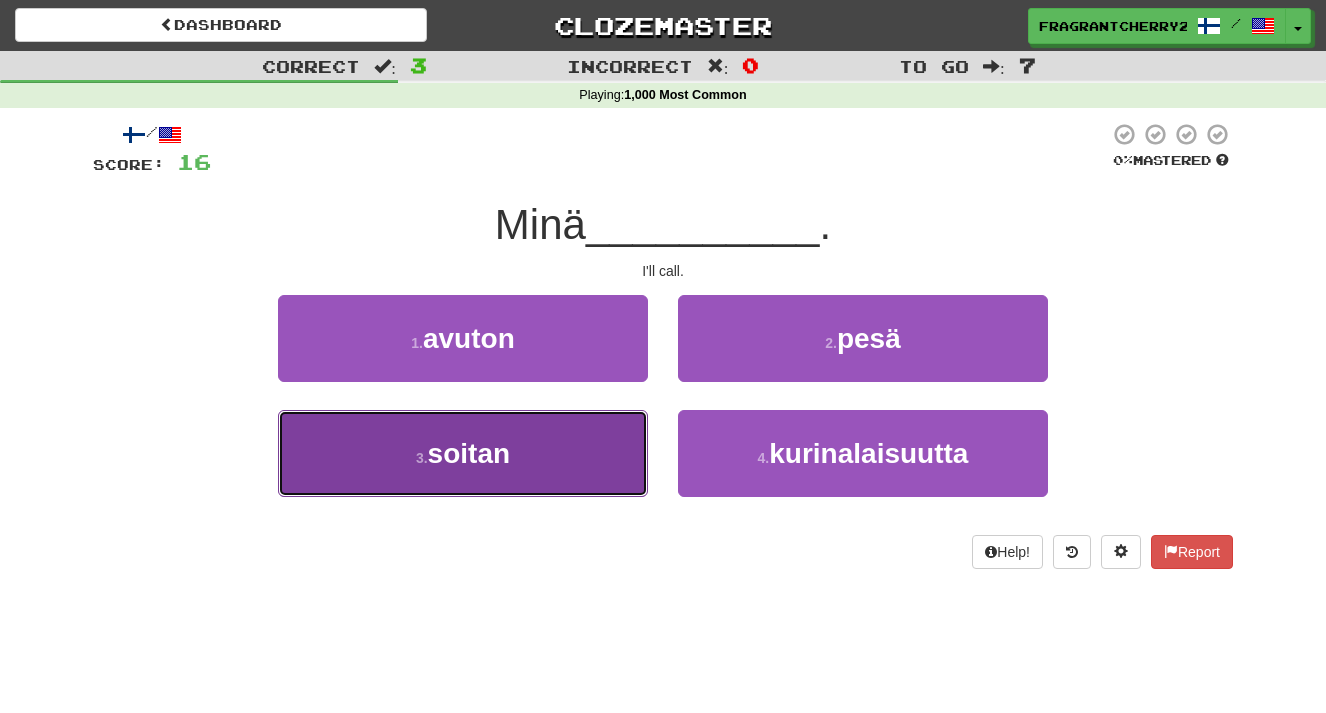 click on "3 .  soitan" at bounding box center [463, 453] 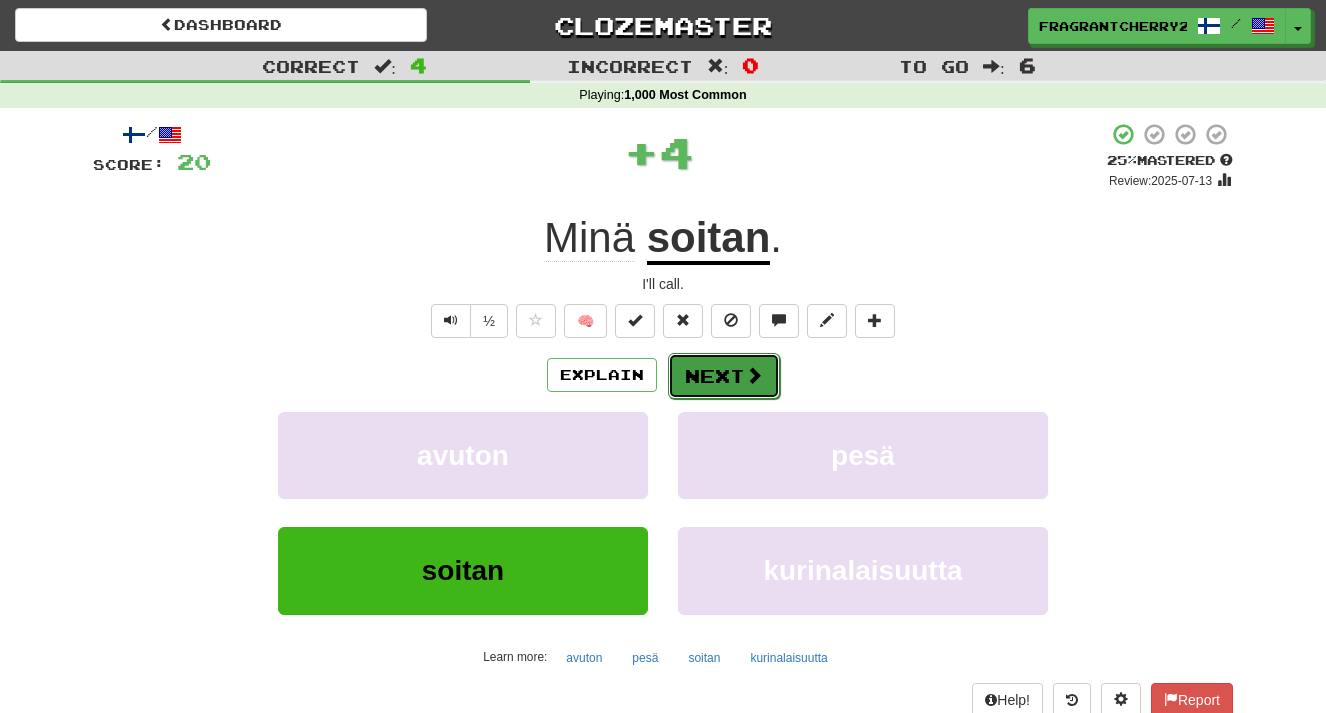 click on "Next" at bounding box center (724, 376) 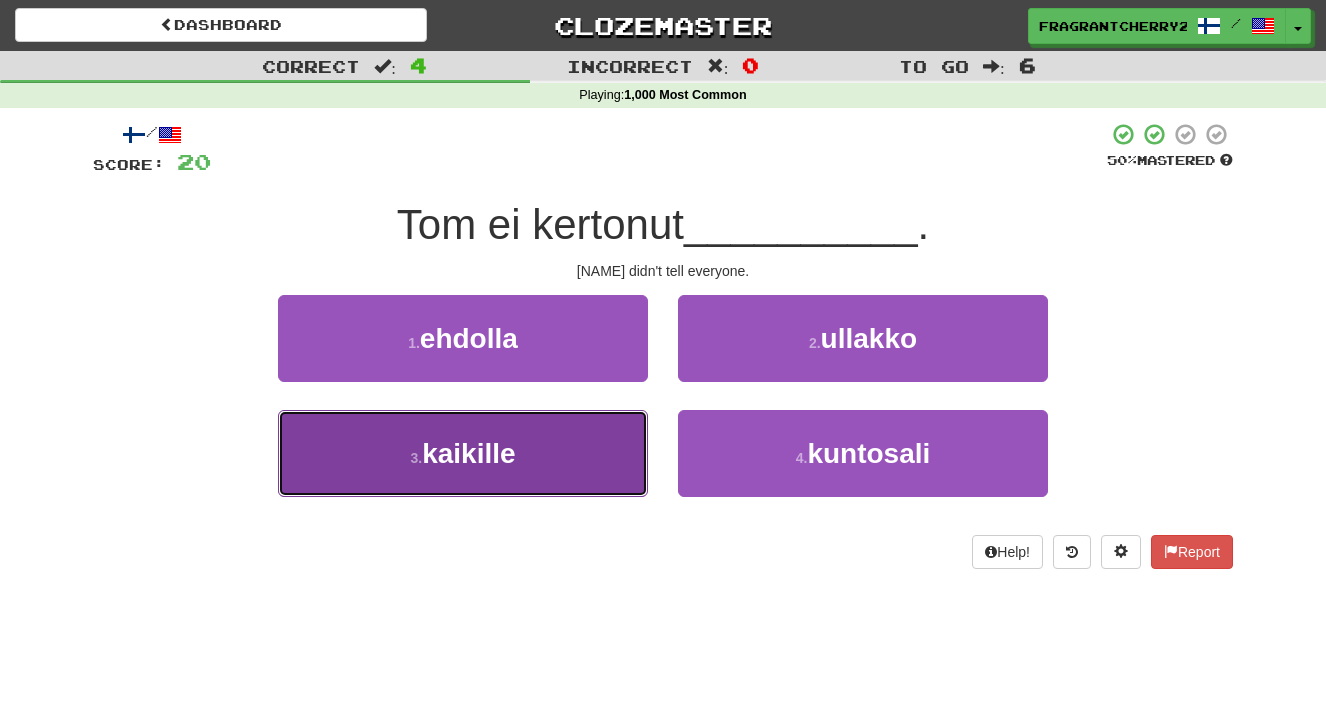 click on "3 .  kaikille" at bounding box center [463, 453] 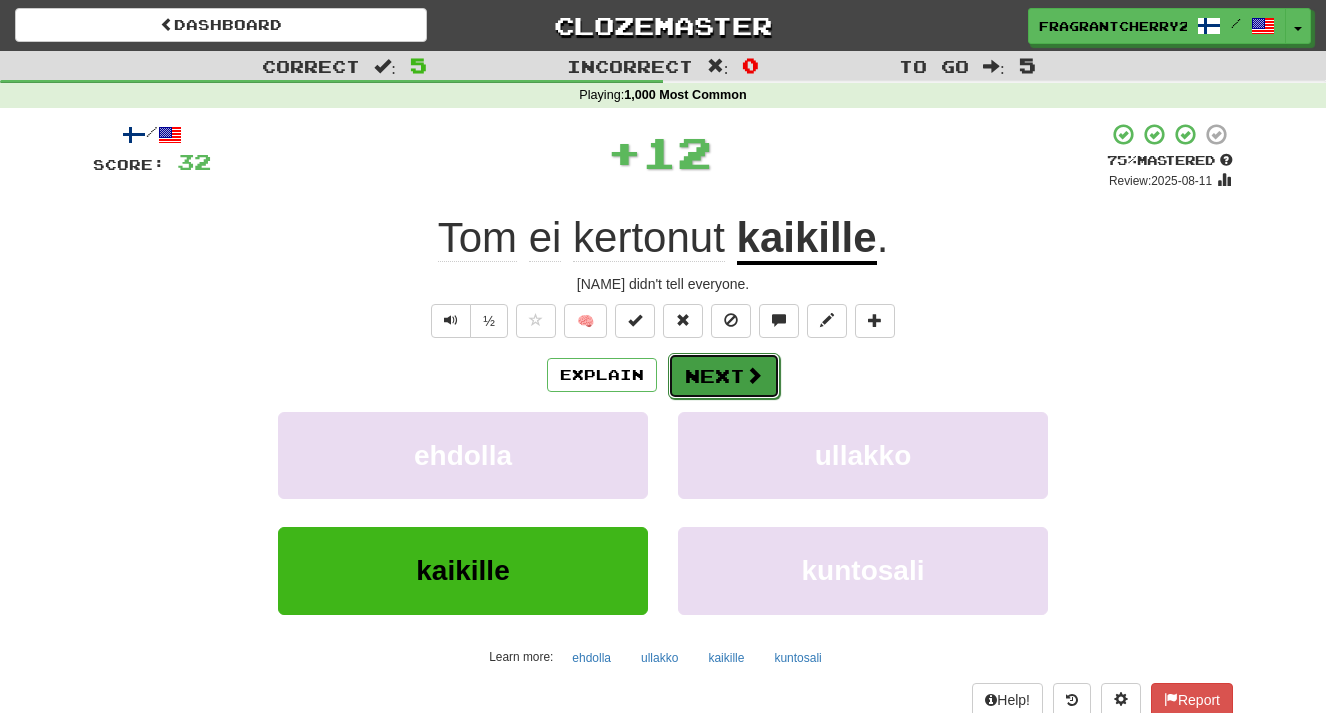 click on "Next" at bounding box center [724, 376] 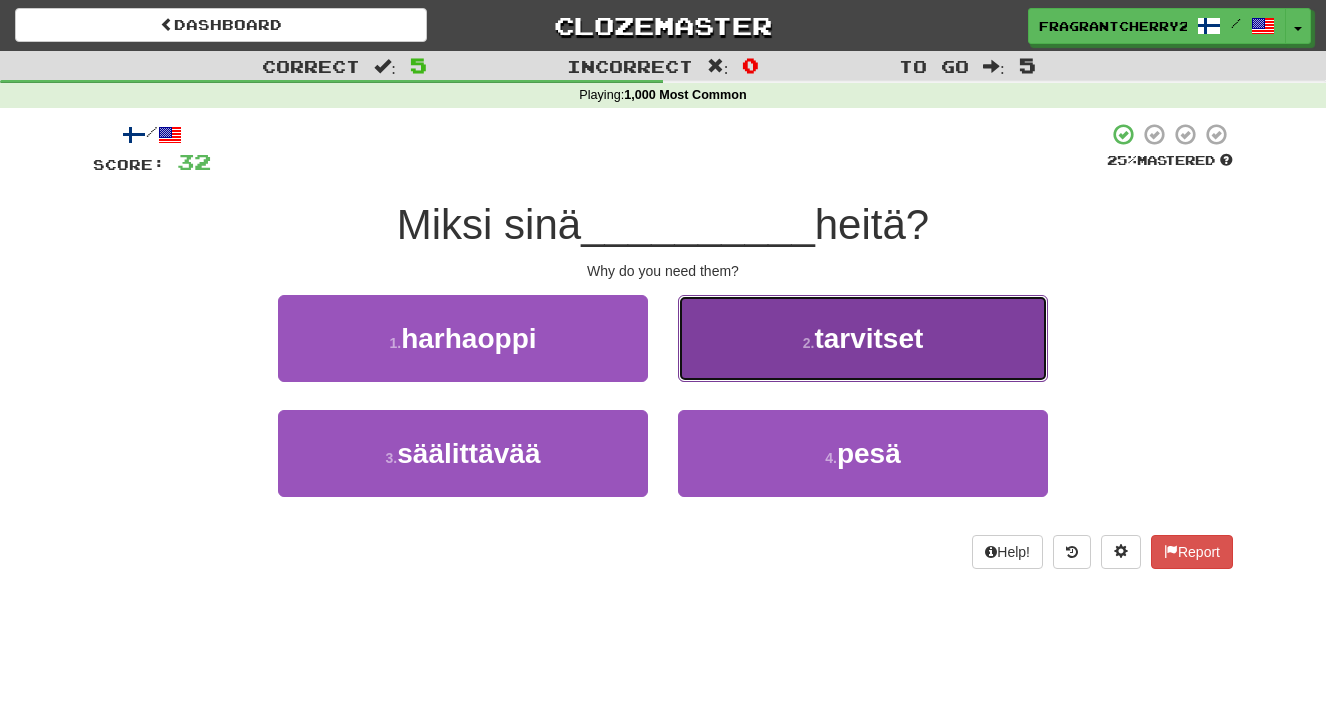 click on "2 .  tarvitset" at bounding box center [863, 338] 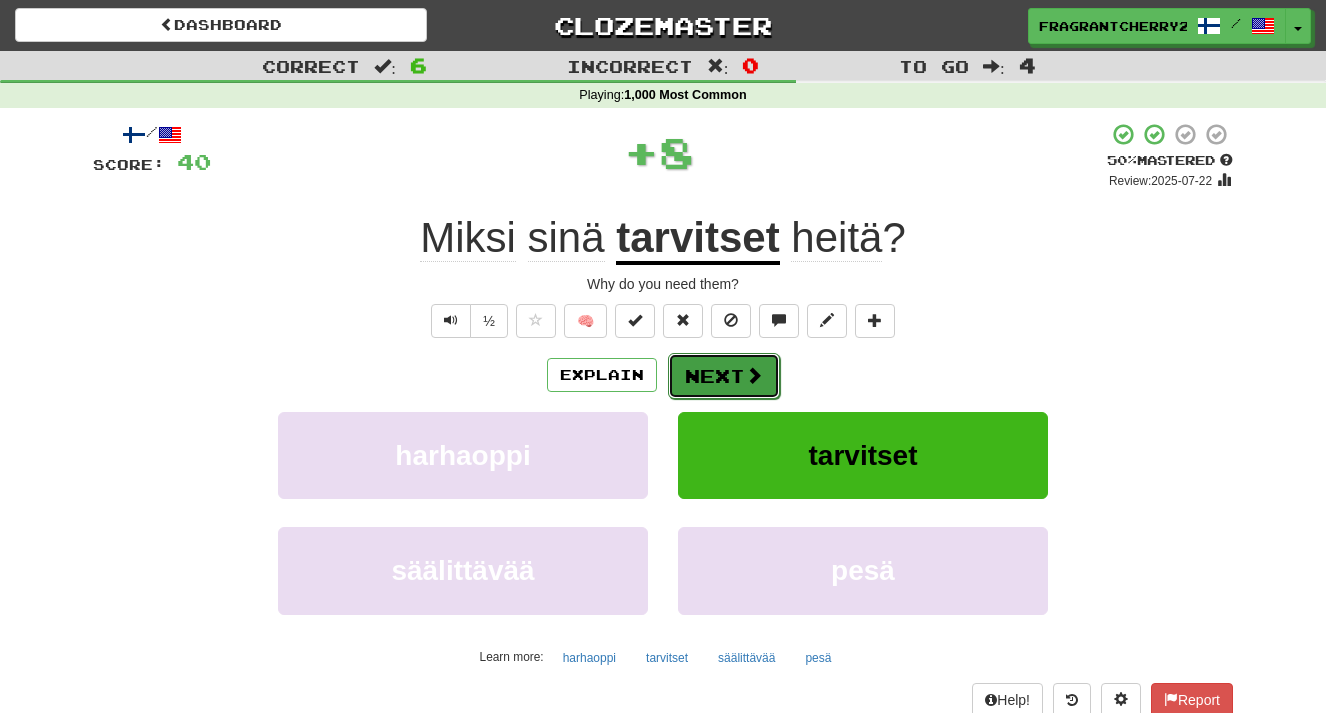 click on "Next" at bounding box center (724, 376) 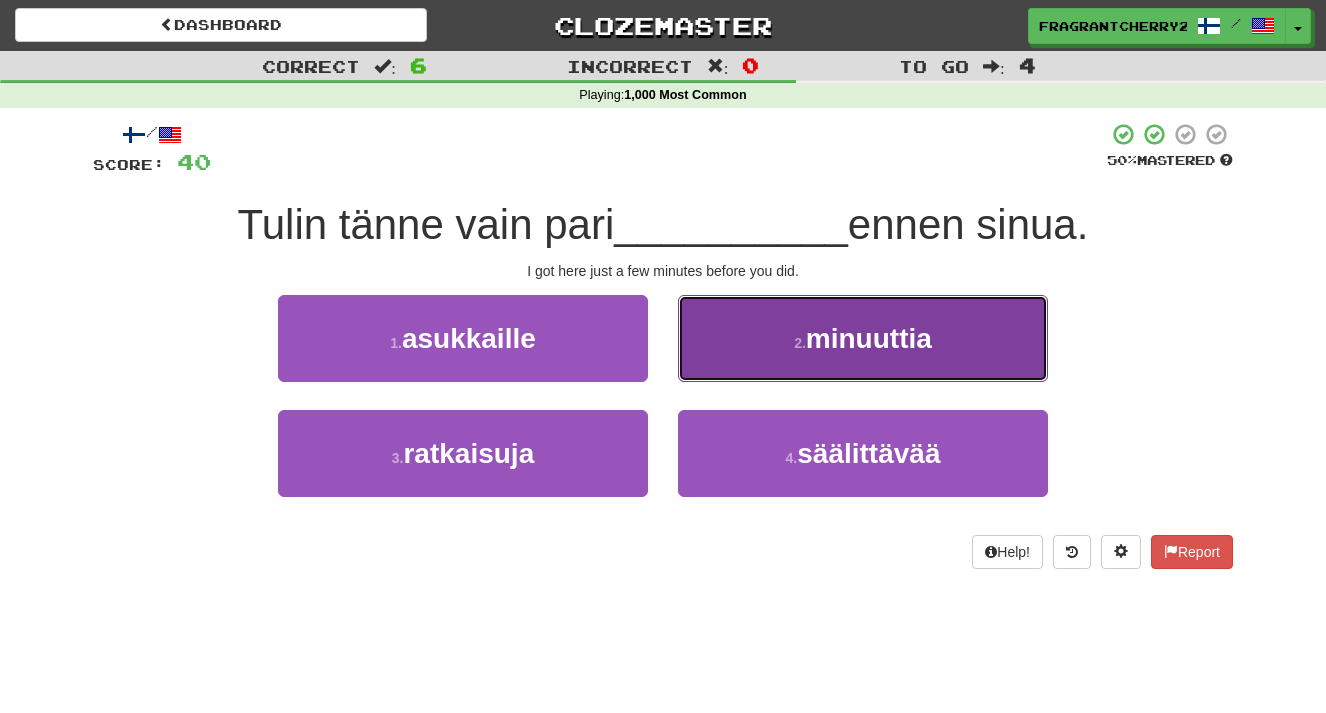 click on "2 .  minuuttia" at bounding box center [863, 338] 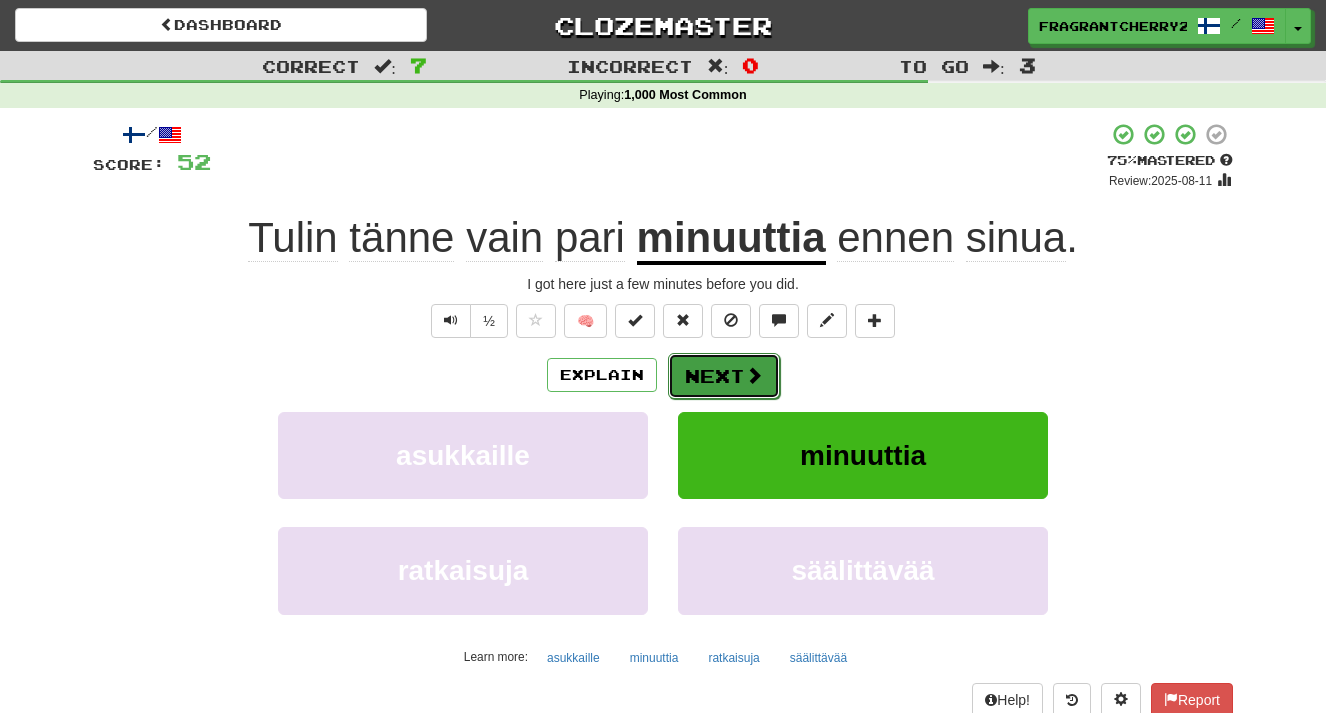 click on "Next" at bounding box center [724, 376] 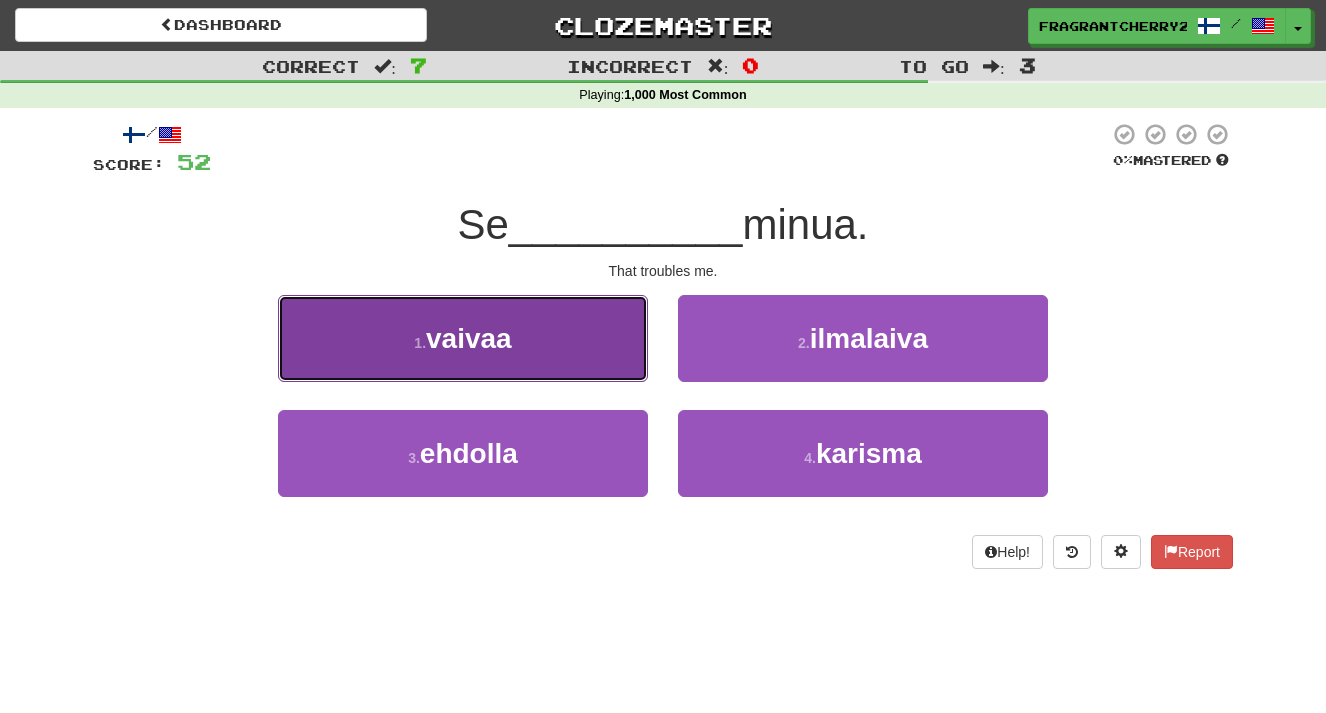 click on "1 .  vaivaa" at bounding box center (463, 338) 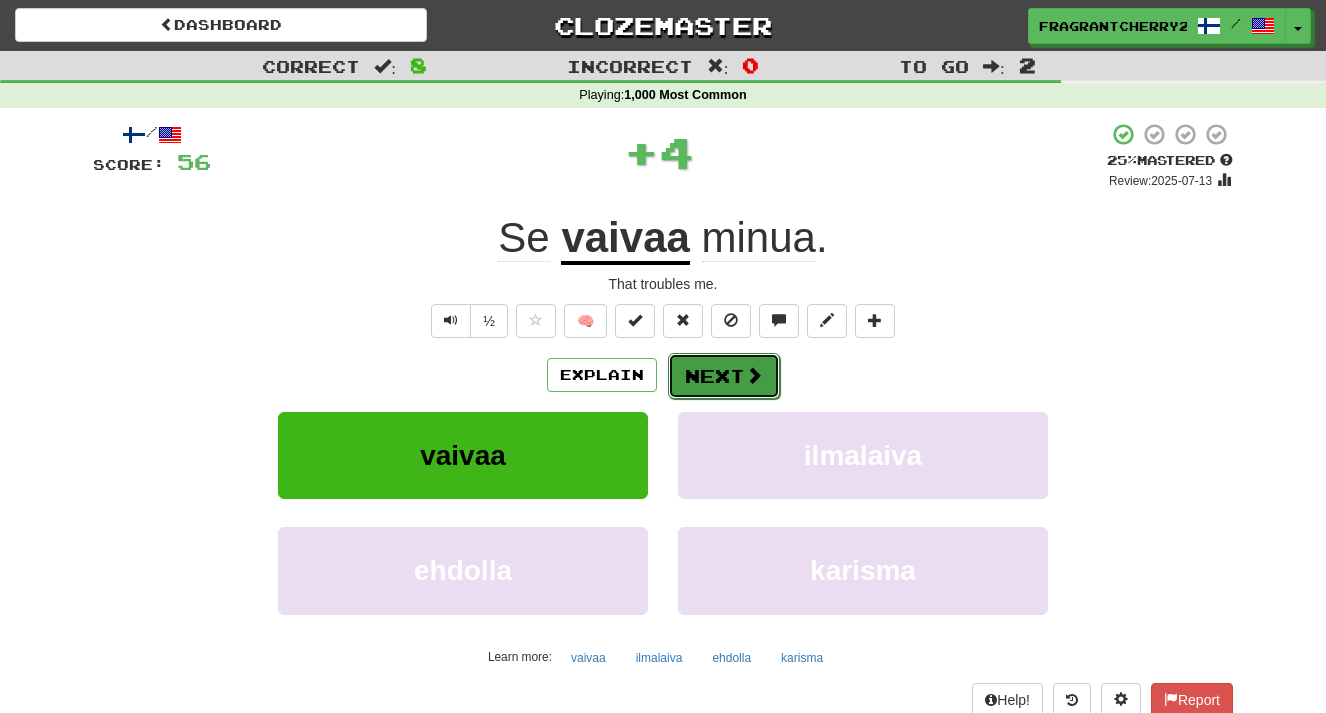click on "Next" at bounding box center [724, 376] 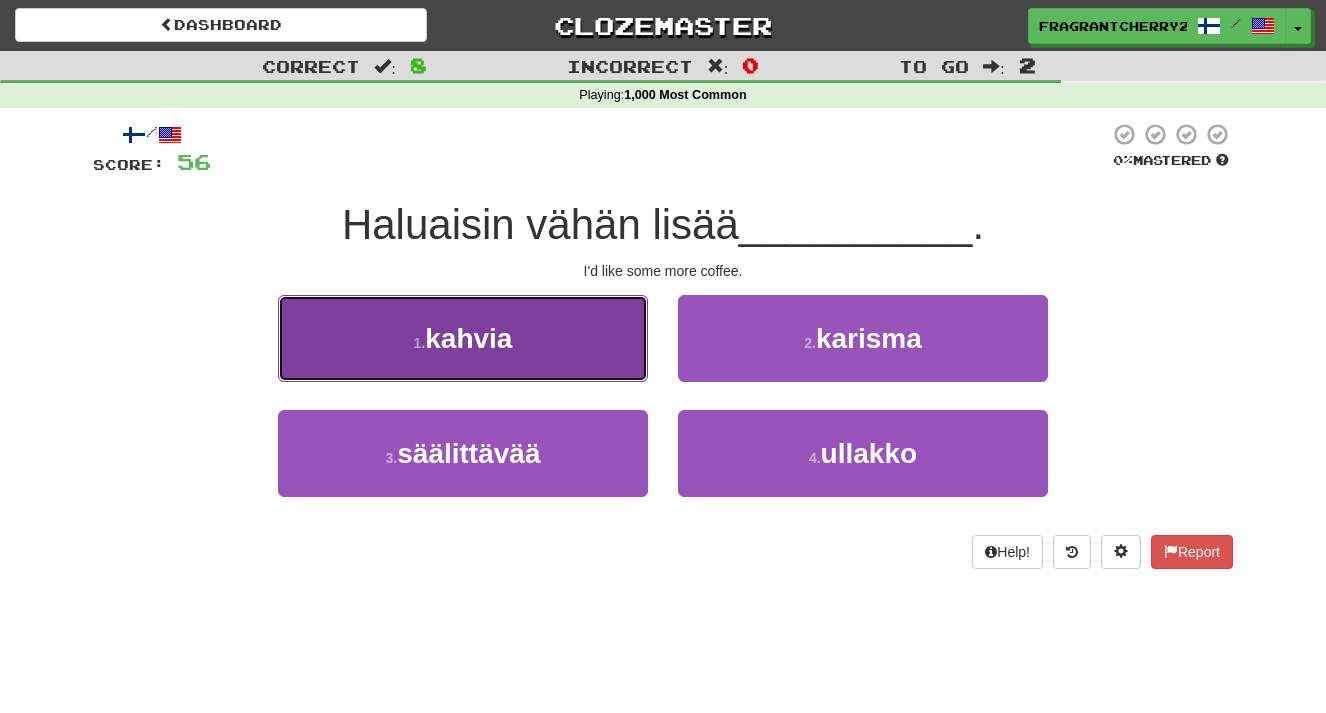 click on "1 .  kahvia" at bounding box center (463, 338) 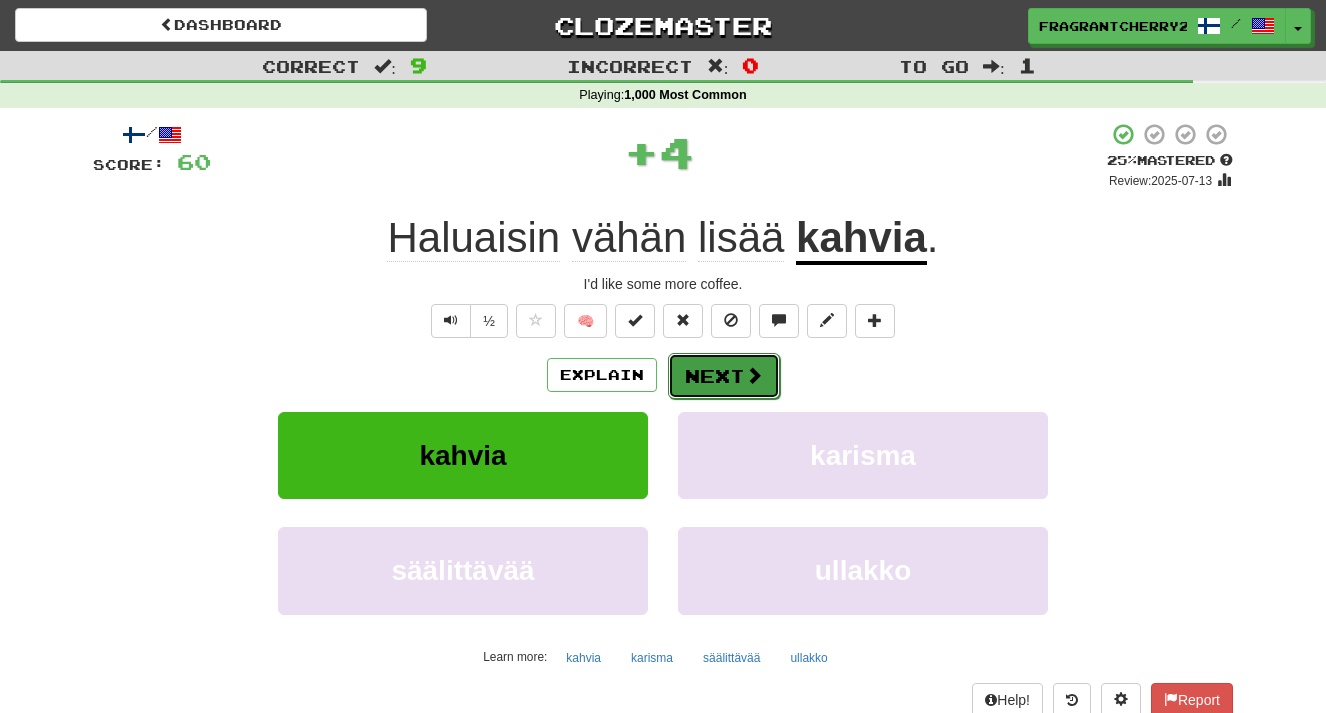 click on "Next" at bounding box center [724, 376] 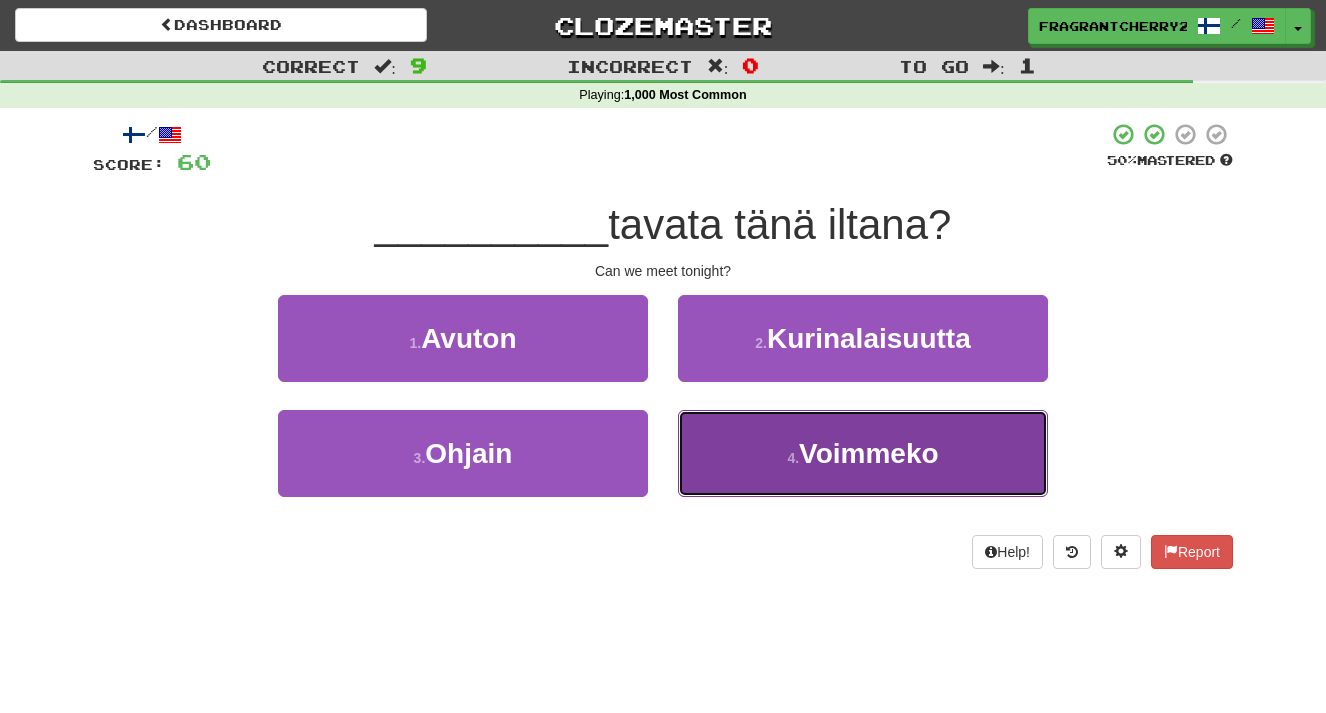 click on "4 .  Voimmeko" at bounding box center [863, 453] 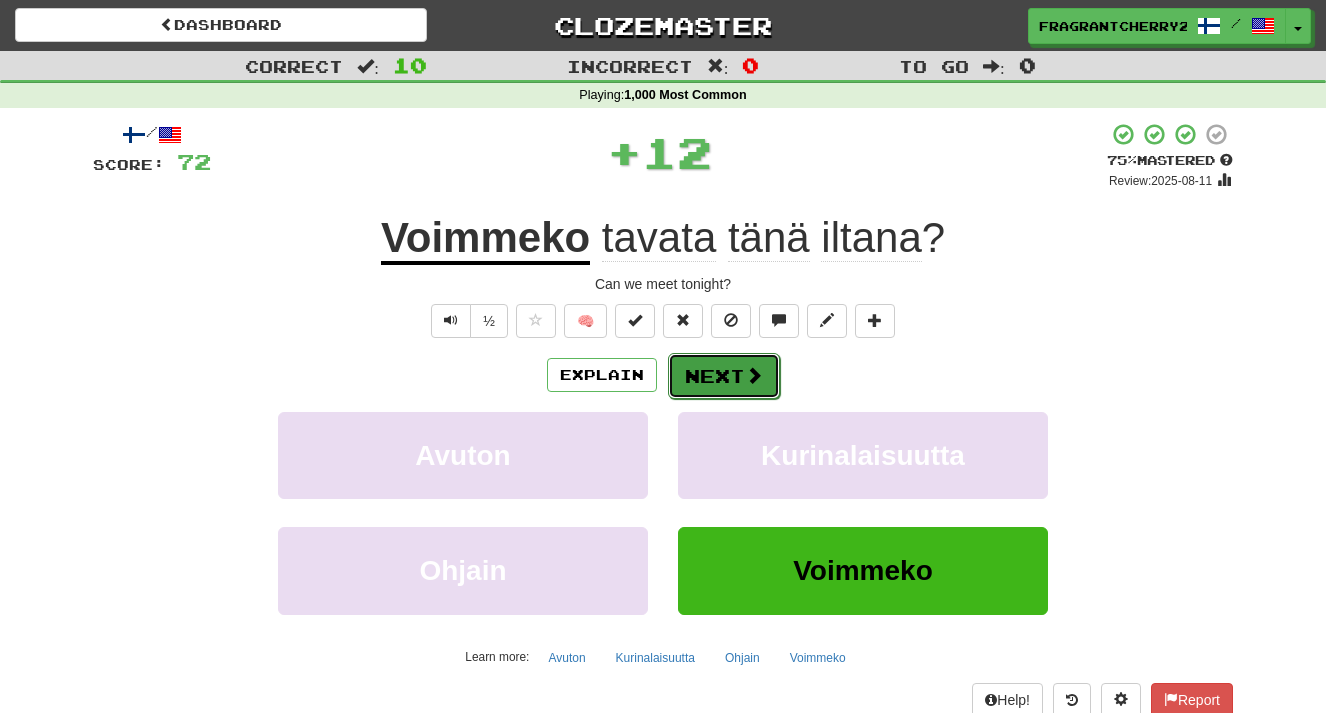 click on "Next" at bounding box center (724, 376) 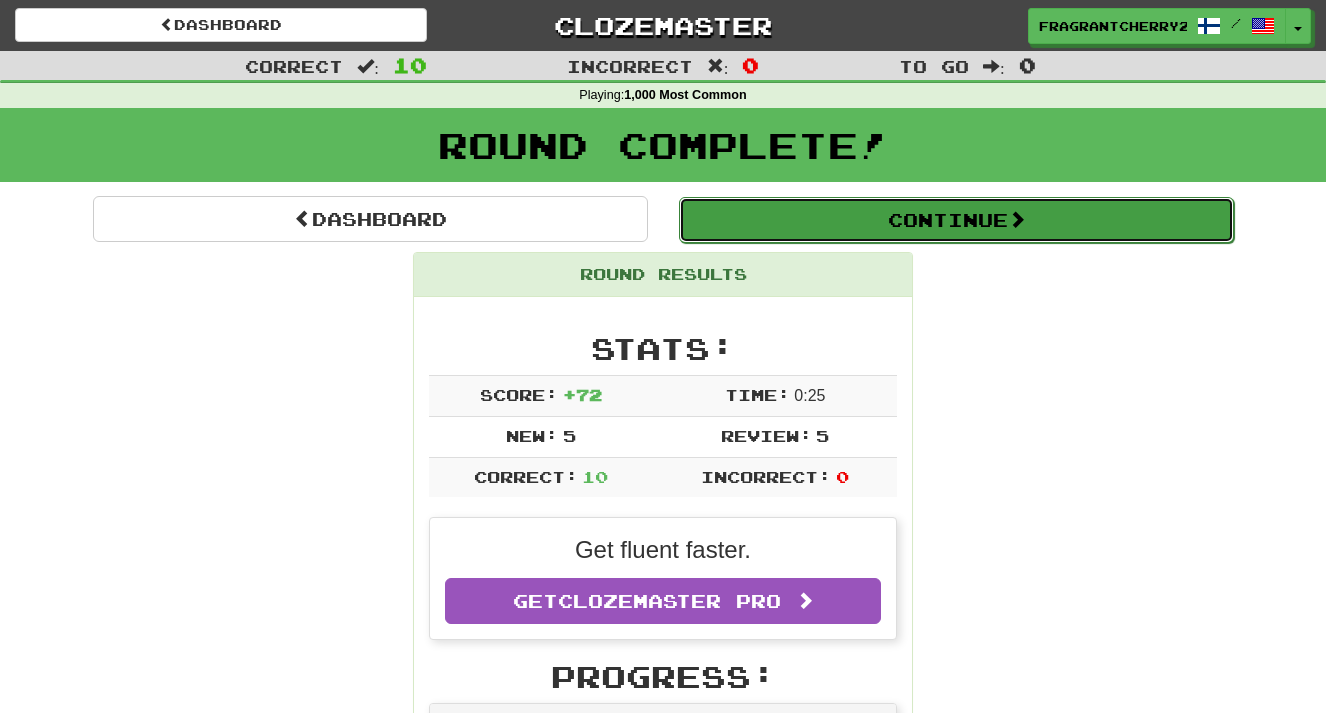 click on "Continue" at bounding box center [956, 220] 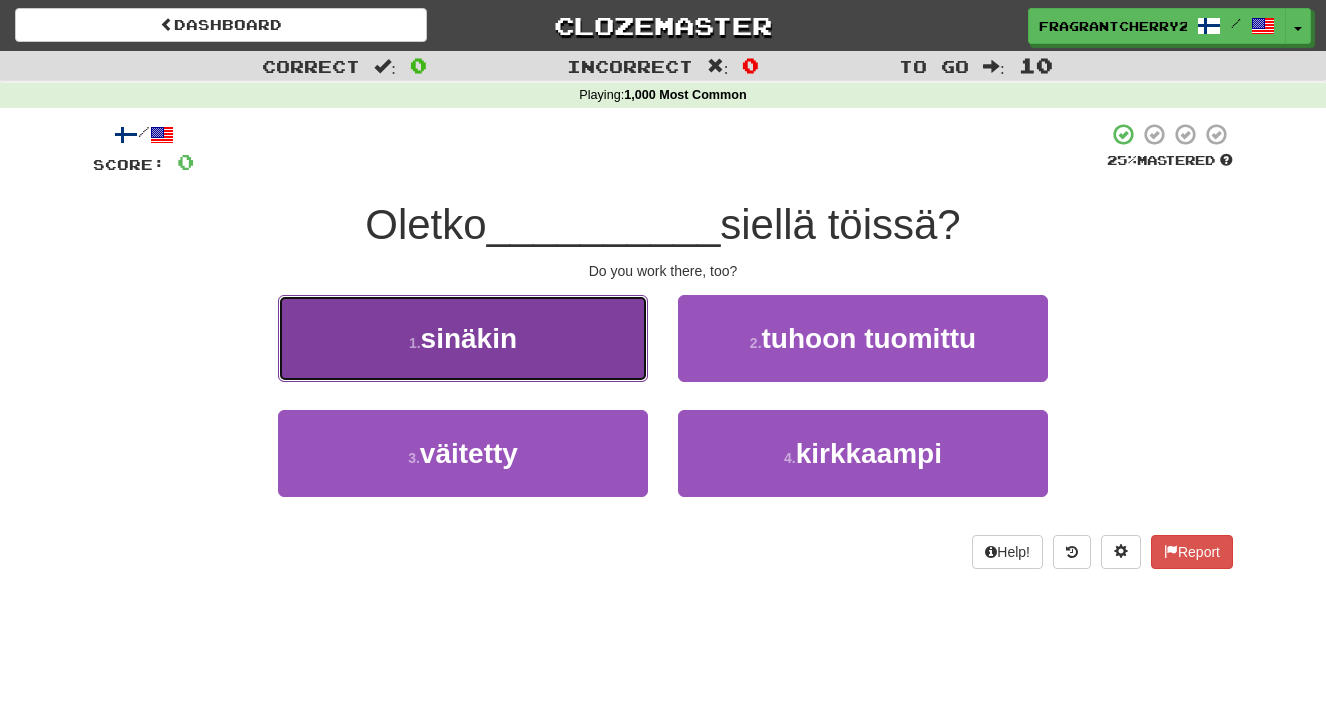 click on "1 .  sinäkin" at bounding box center [463, 338] 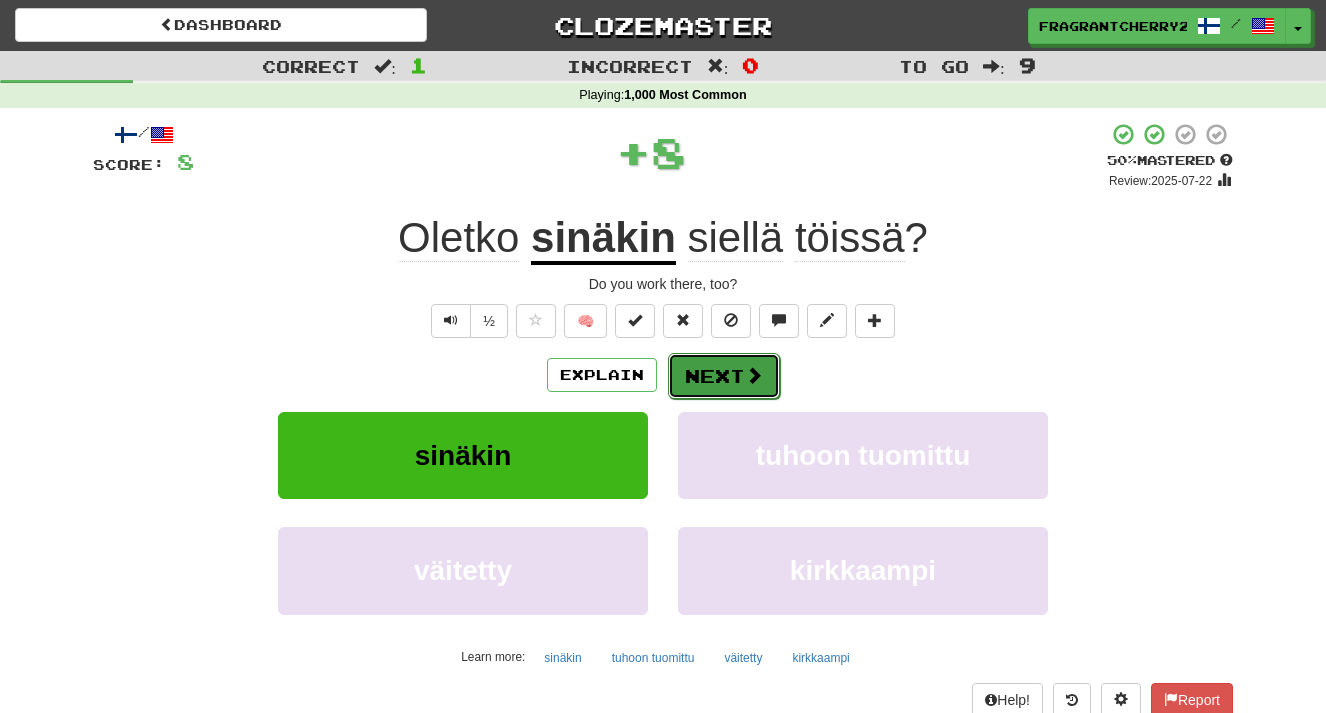 click on "Next" at bounding box center (724, 376) 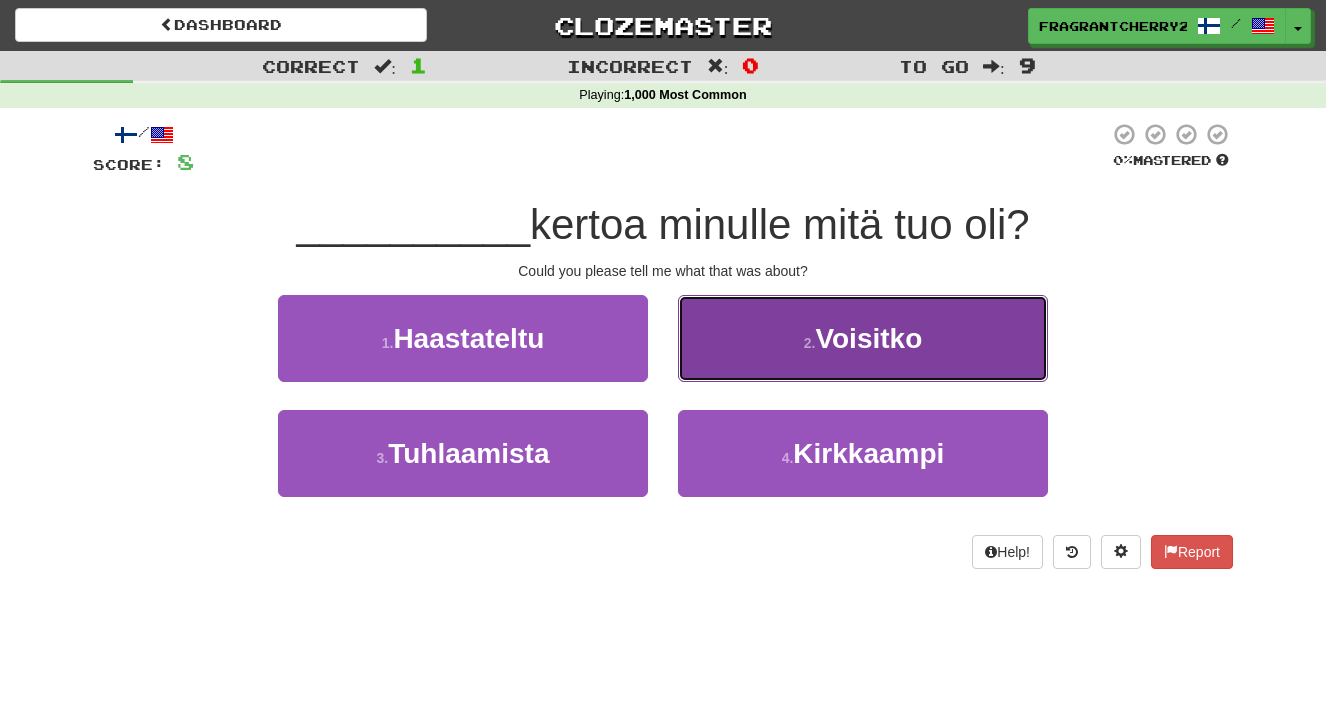click on "2 .  Voisitko" at bounding box center [863, 338] 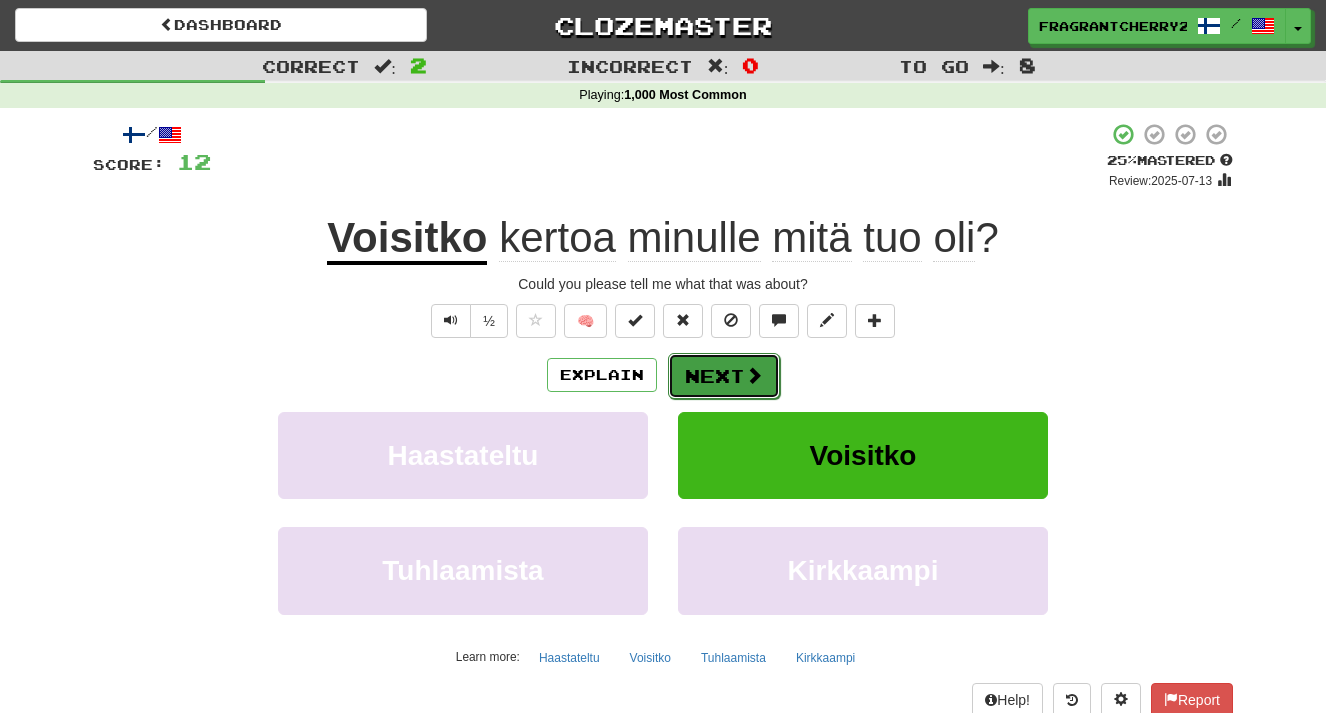 click on "Next" at bounding box center [724, 376] 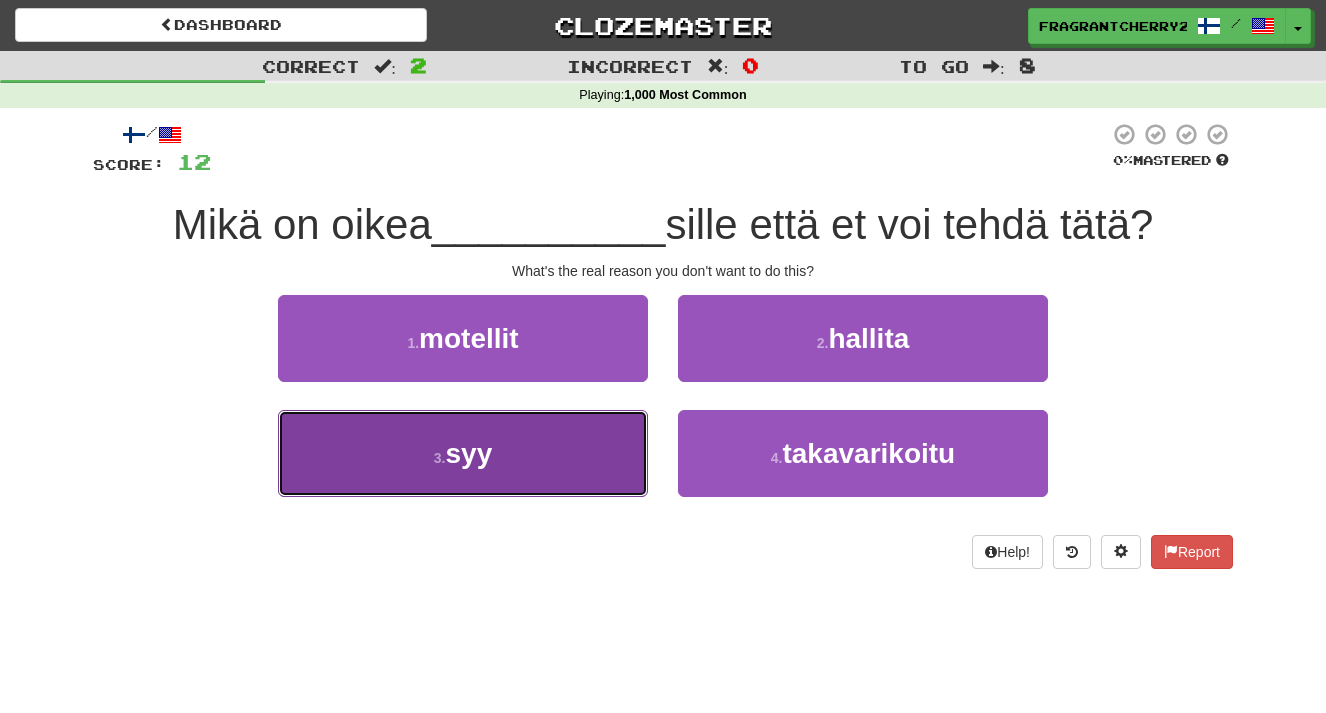 click on "3 .  syy" at bounding box center [463, 453] 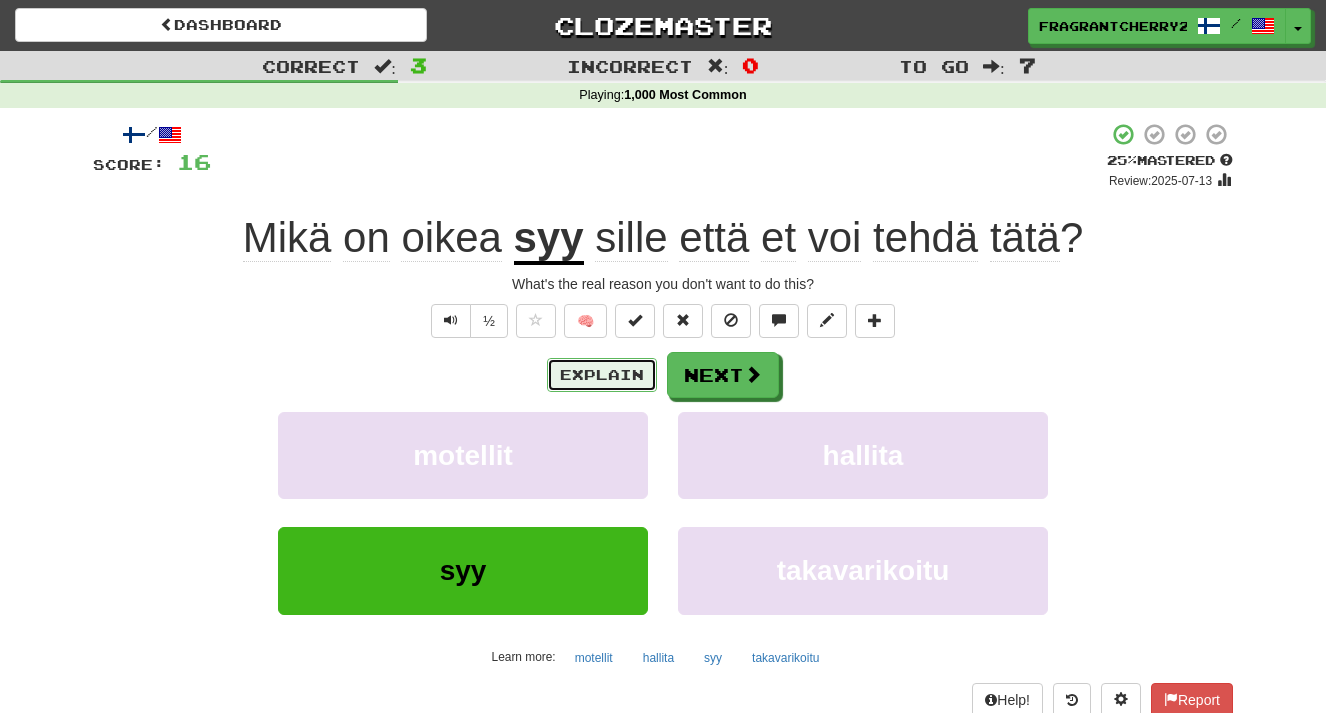 click on "Explain" at bounding box center (602, 375) 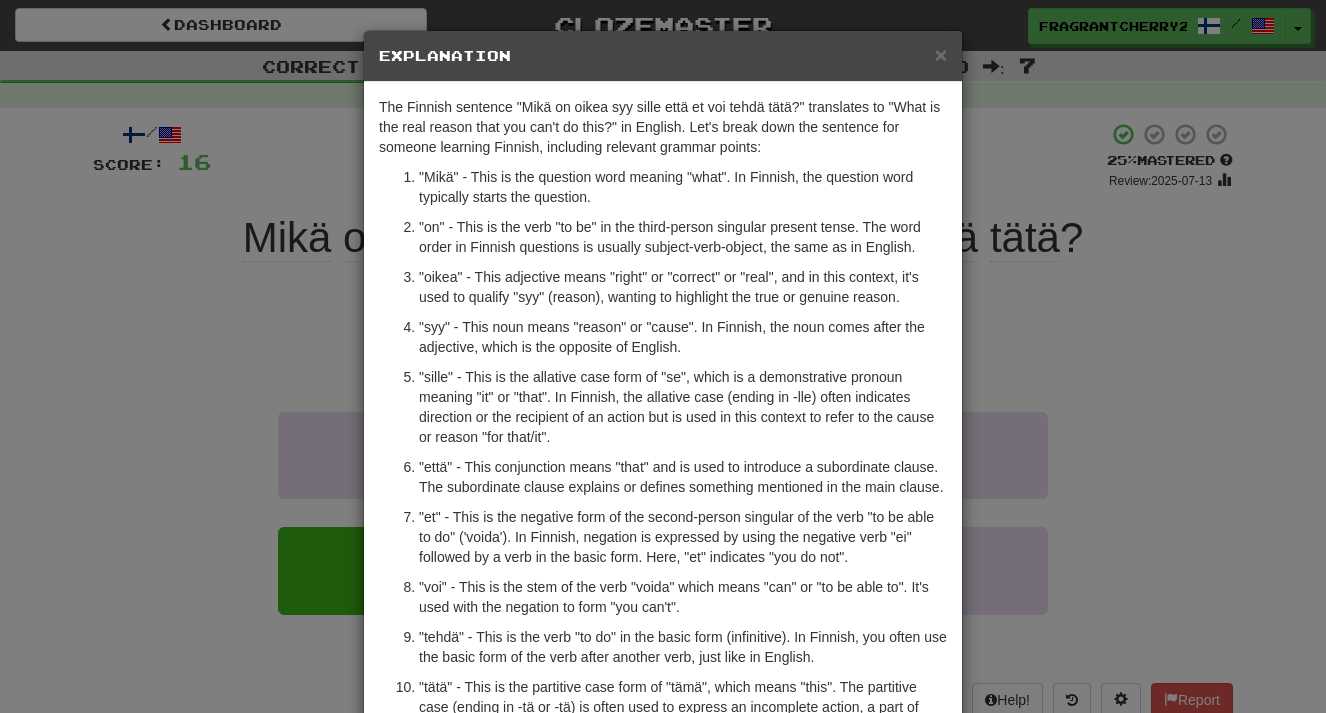 click on "× Explanation The Finnish sentence "Mikä on oikea syy sille että et voi tehdä tätä?" translates to "What is the real reason that you can't do this?" in English. Let's break down the sentence for someone learning Finnish, including relevant grammar points:
"Mikä" - This is the question word meaning "what". In Finnish, the question word typically starts the question.
"on" - This is the verb "to be" in the third-person singular present tense. The word order in Finnish questions is usually subject-verb-object, the same as in English.
"oikea" - This adjective means "right" or "correct" or "real", and in this context, it's used to qualify "syy" (reason), wanting to highlight the true or genuine reason.
"syy" - This noun means "reason" or "cause". In Finnish, the noun comes after the adjective, which is the opposite of English.
"voi" - This is the stem of the verb "voida" which means "can" or "to be able to". It's used with the negation to form "you can't"." at bounding box center (663, 356) 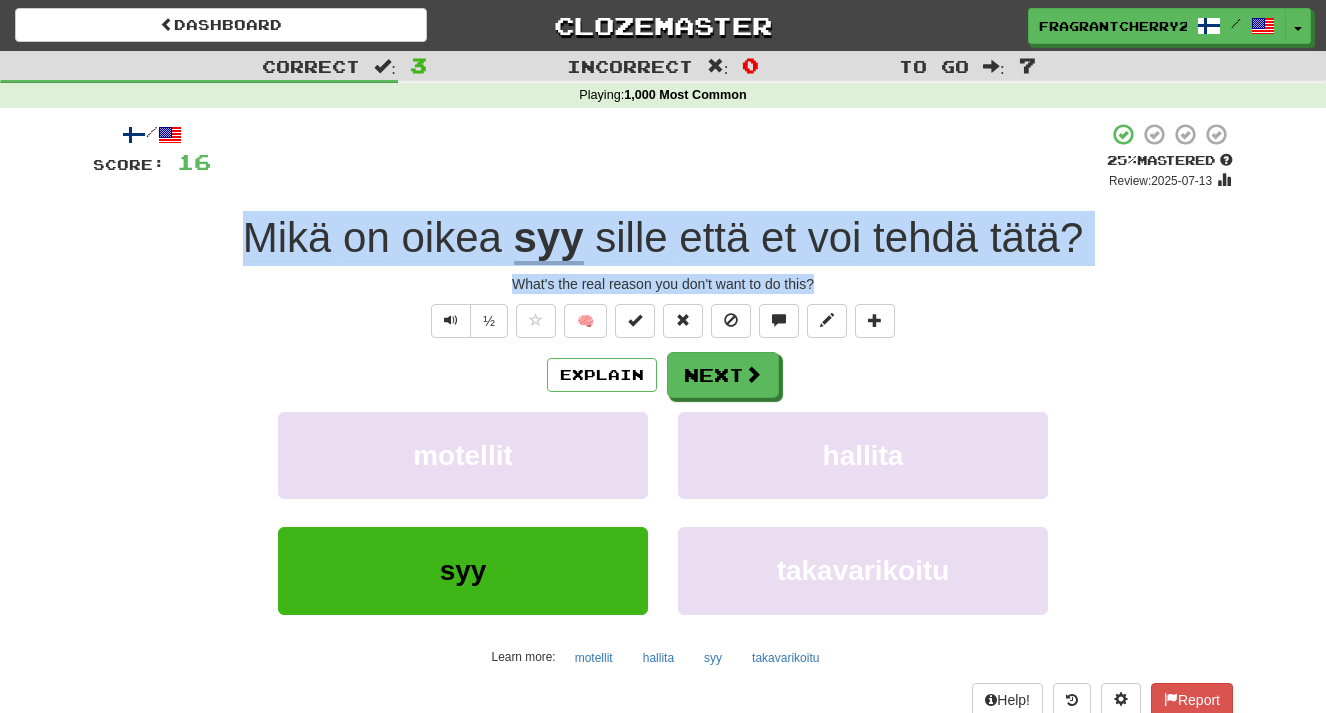 drag, startPoint x: 831, startPoint y: 286, endPoint x: 225, endPoint y: 256, distance: 606.7421 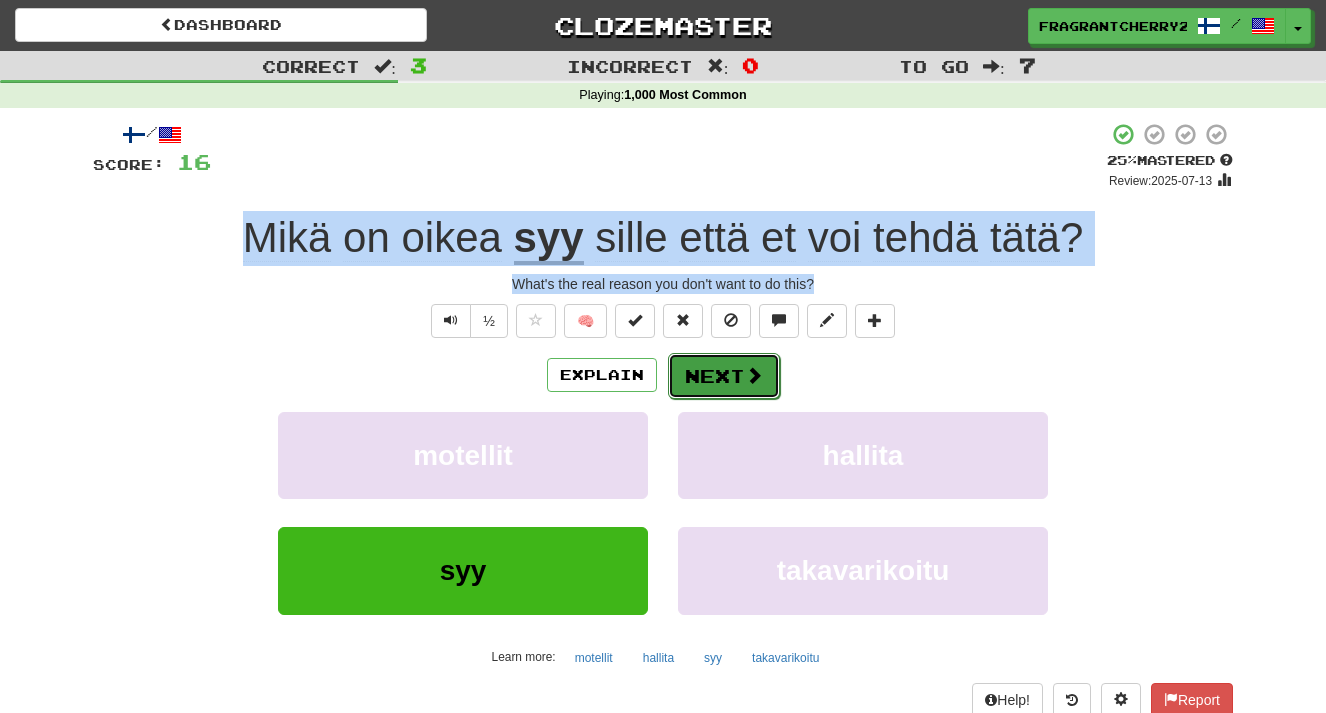 click on "Next" at bounding box center [724, 376] 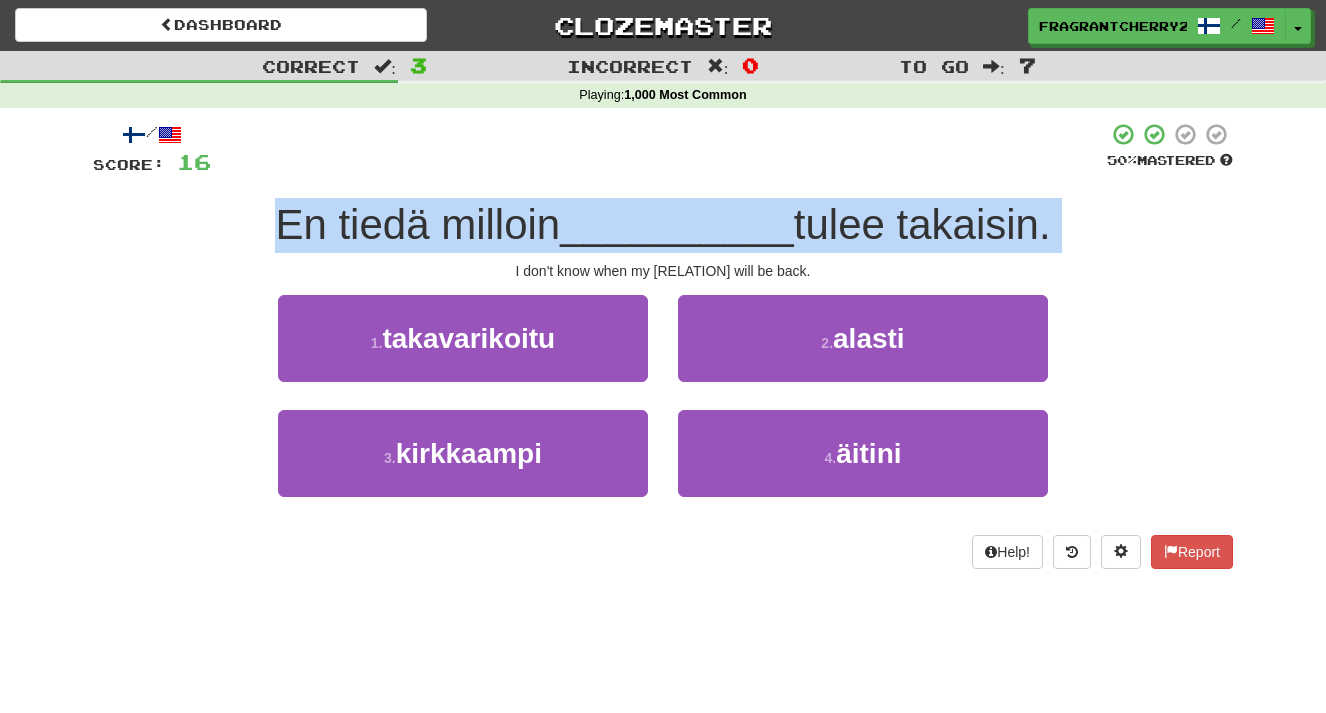 click on "/  Score:   16 50 %  Mastered En tiedä milloin  __________  tulee takaisin. I don't know when my mother will be back. 1 .  takavarikoitu 2 .  alasti 3 .  kirkkaampi 4 .  äitini  Help!  Report" at bounding box center (663, 345) 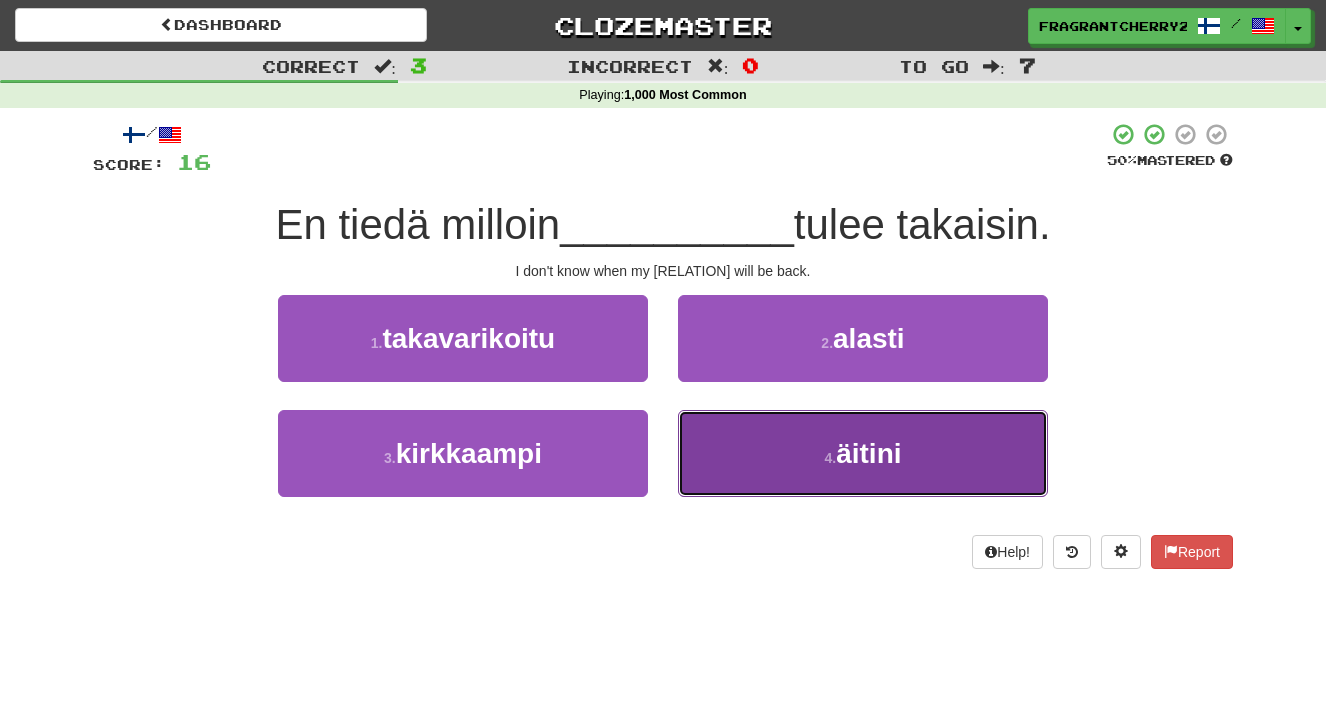 click on "4 .  äitini" at bounding box center [863, 453] 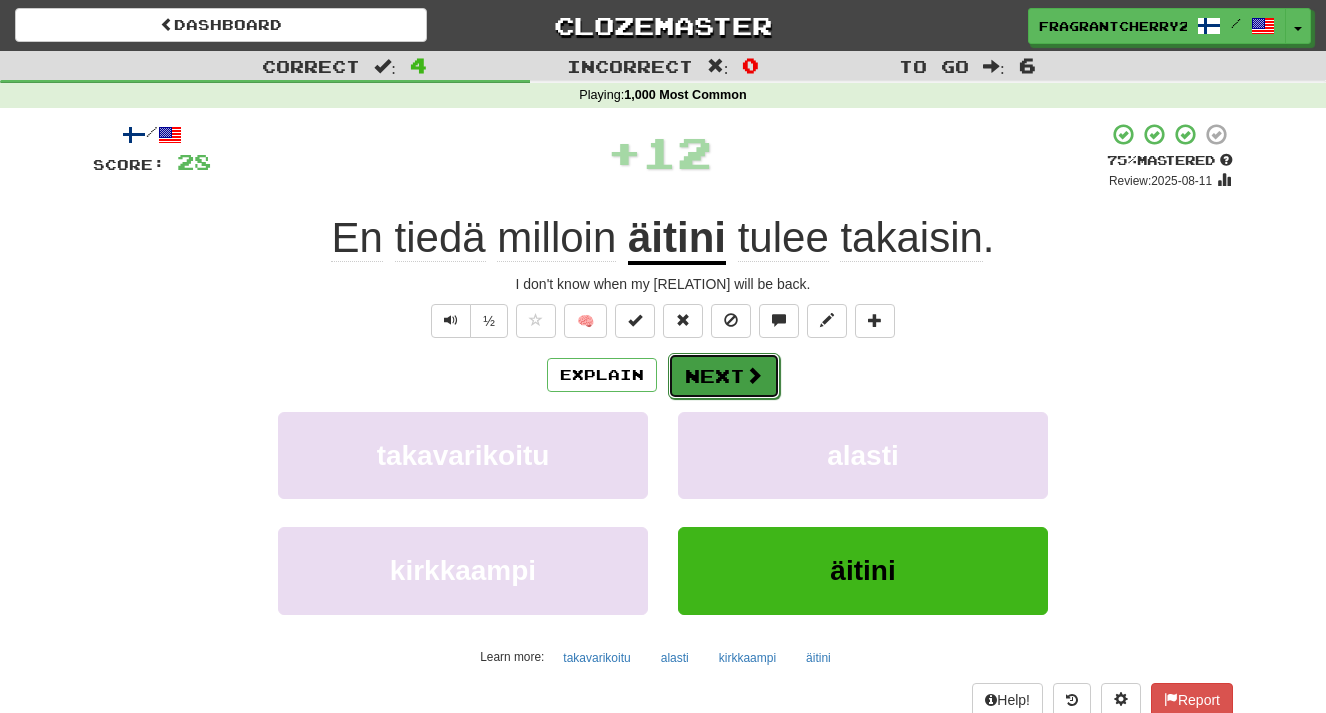 click on "Next" at bounding box center [724, 376] 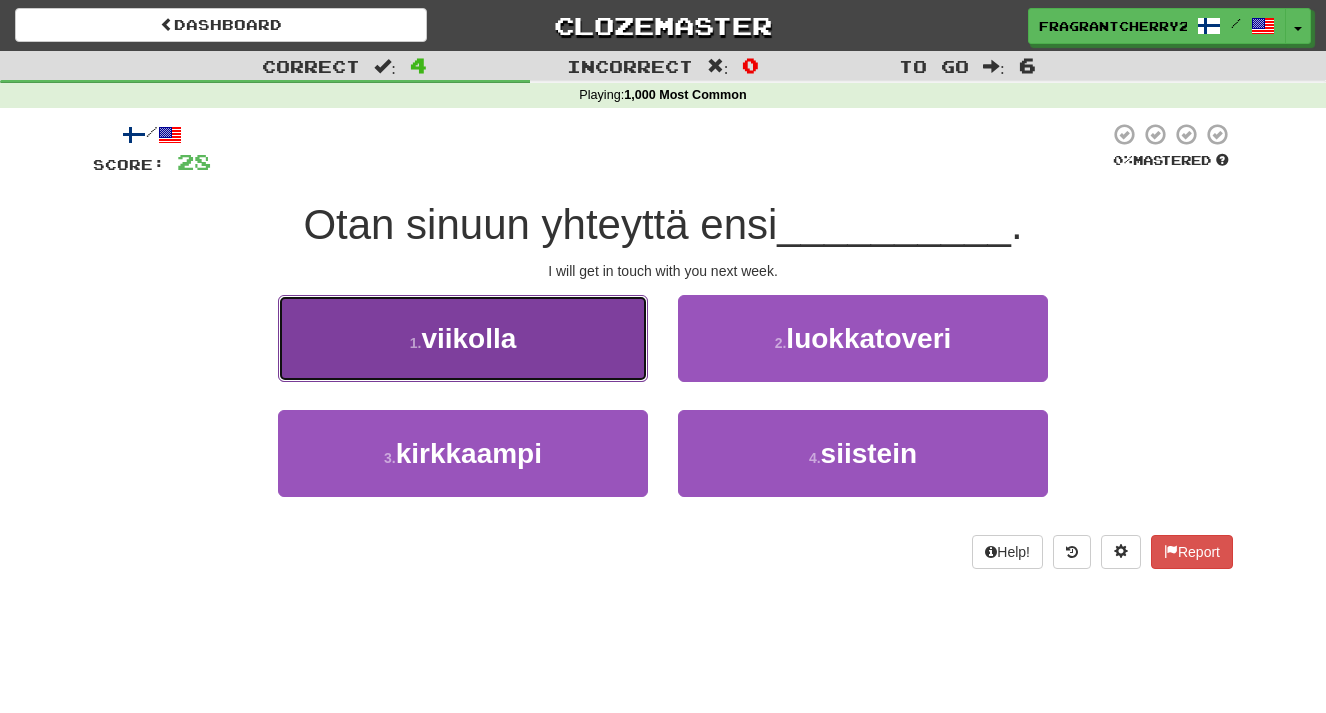 click on "1 .  viikolla" at bounding box center [463, 338] 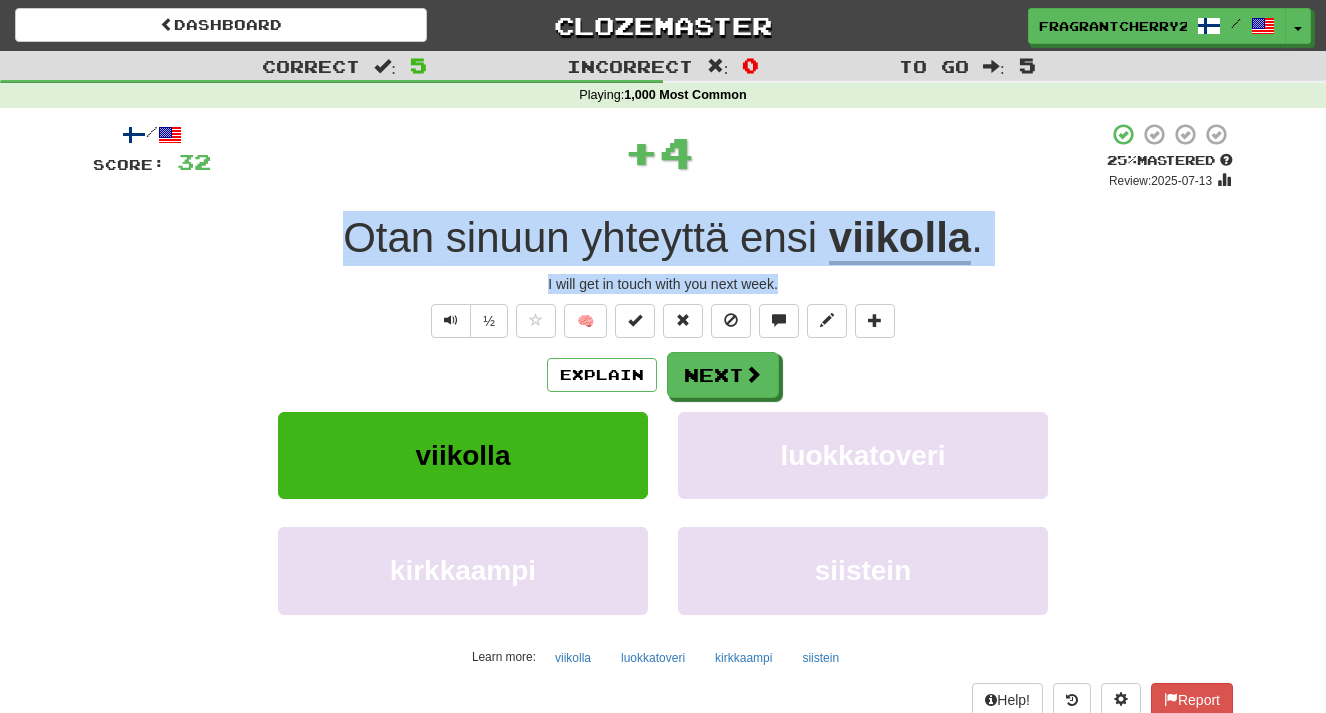 drag, startPoint x: 777, startPoint y: 285, endPoint x: 319, endPoint y: 264, distance: 458.4812 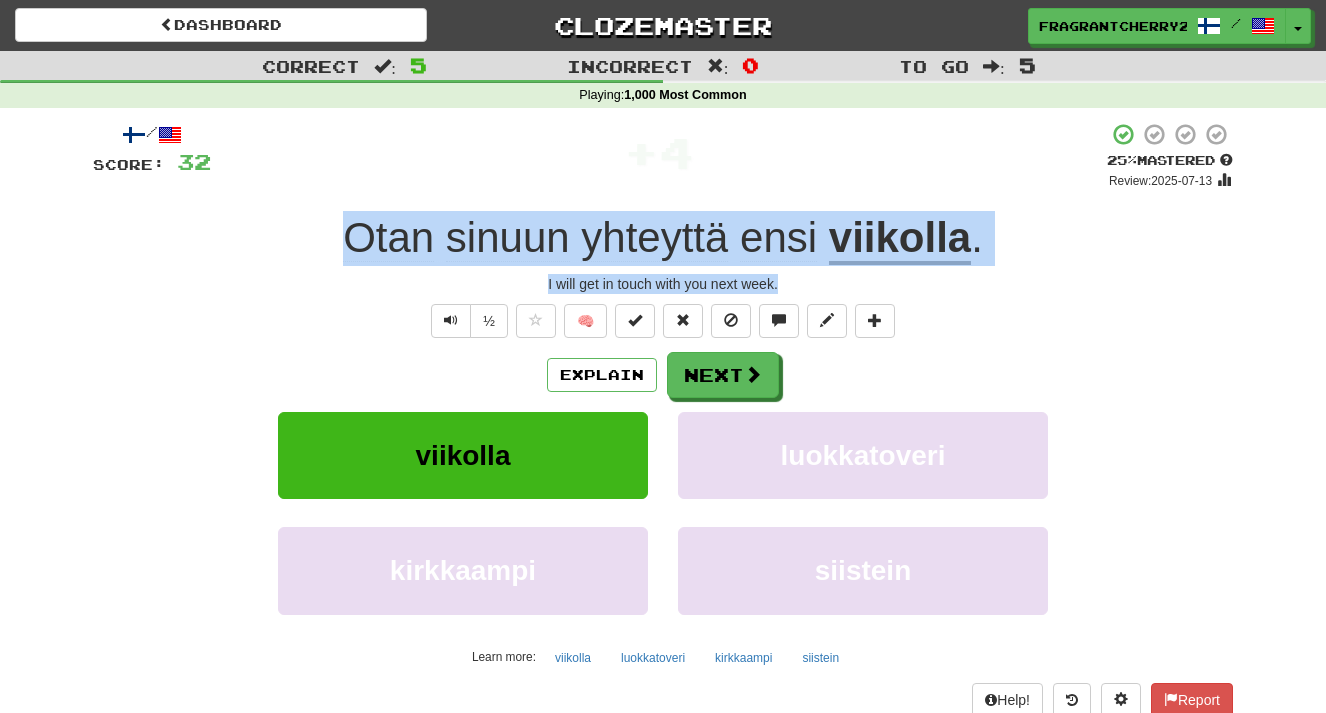 copy on "Otan   sinuun   yhteyttä   ensi   viikolla . I will get in touch with you next week." 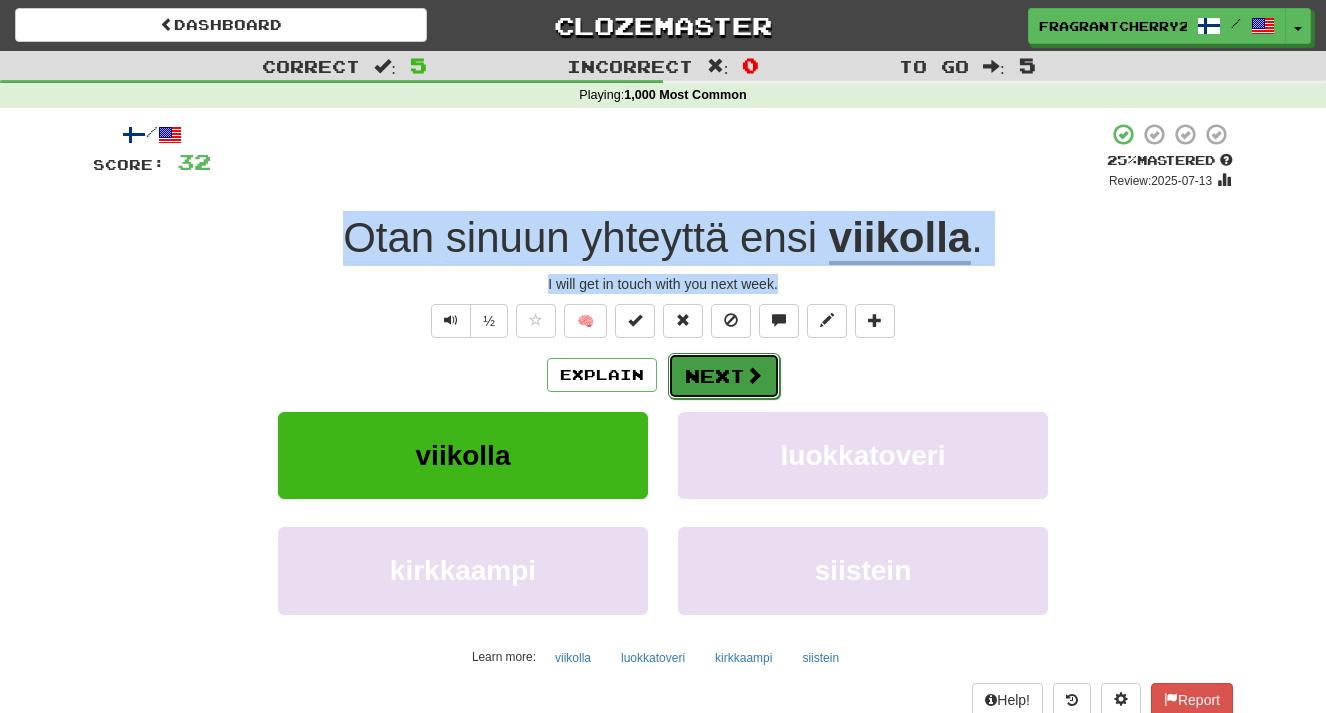 click on "Next" at bounding box center [724, 376] 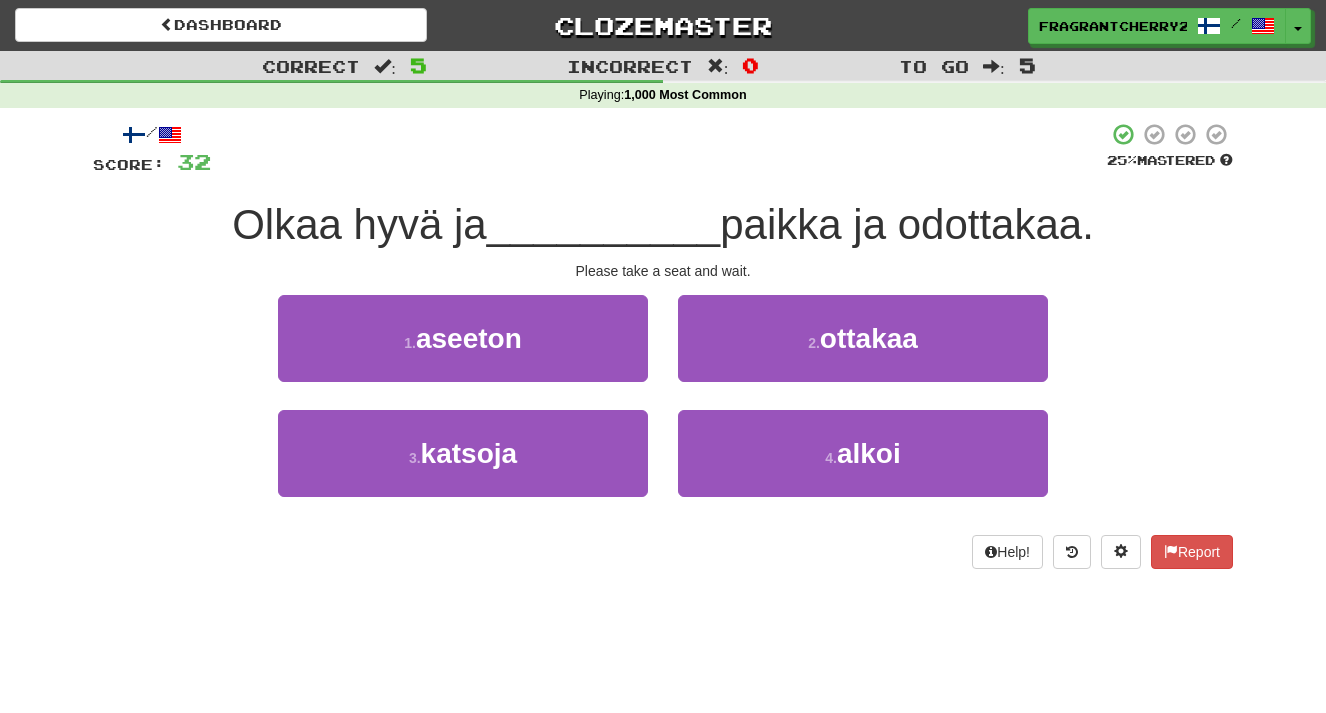 click on "Please take a seat and wait." at bounding box center [663, 271] 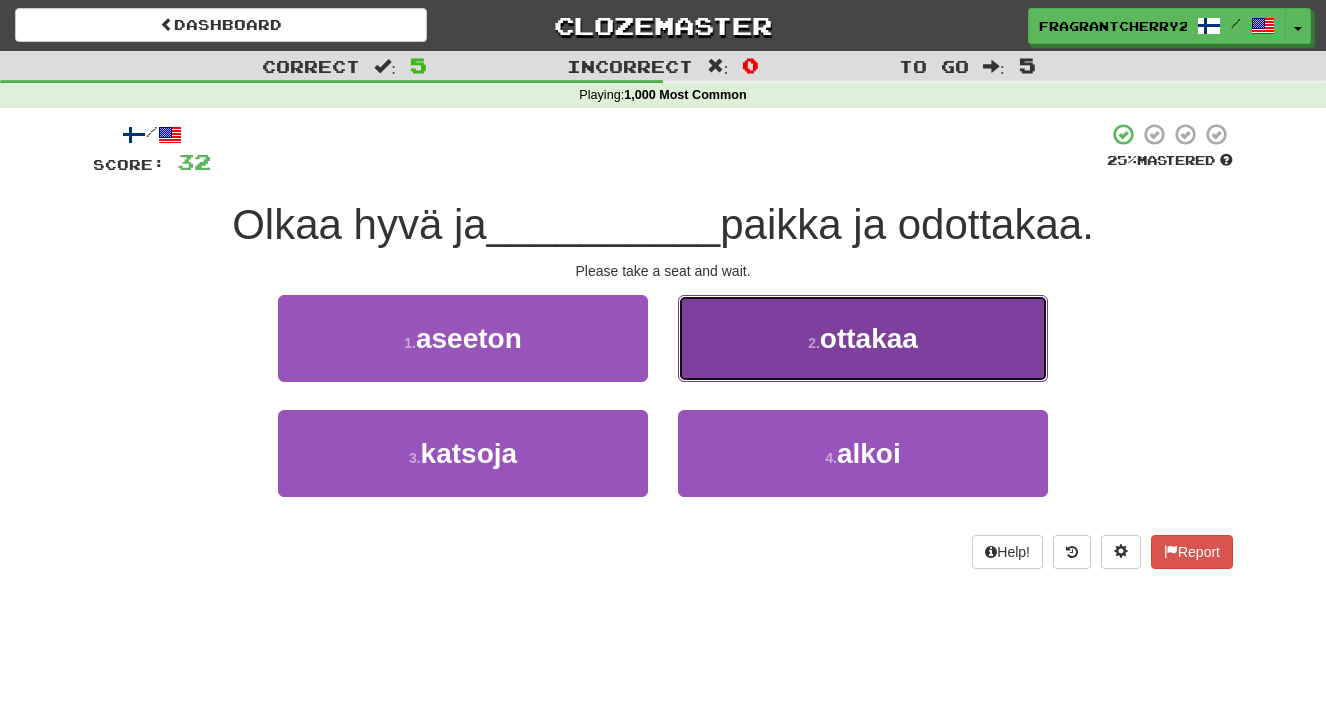 click on "2 .  ottakaa" at bounding box center [863, 338] 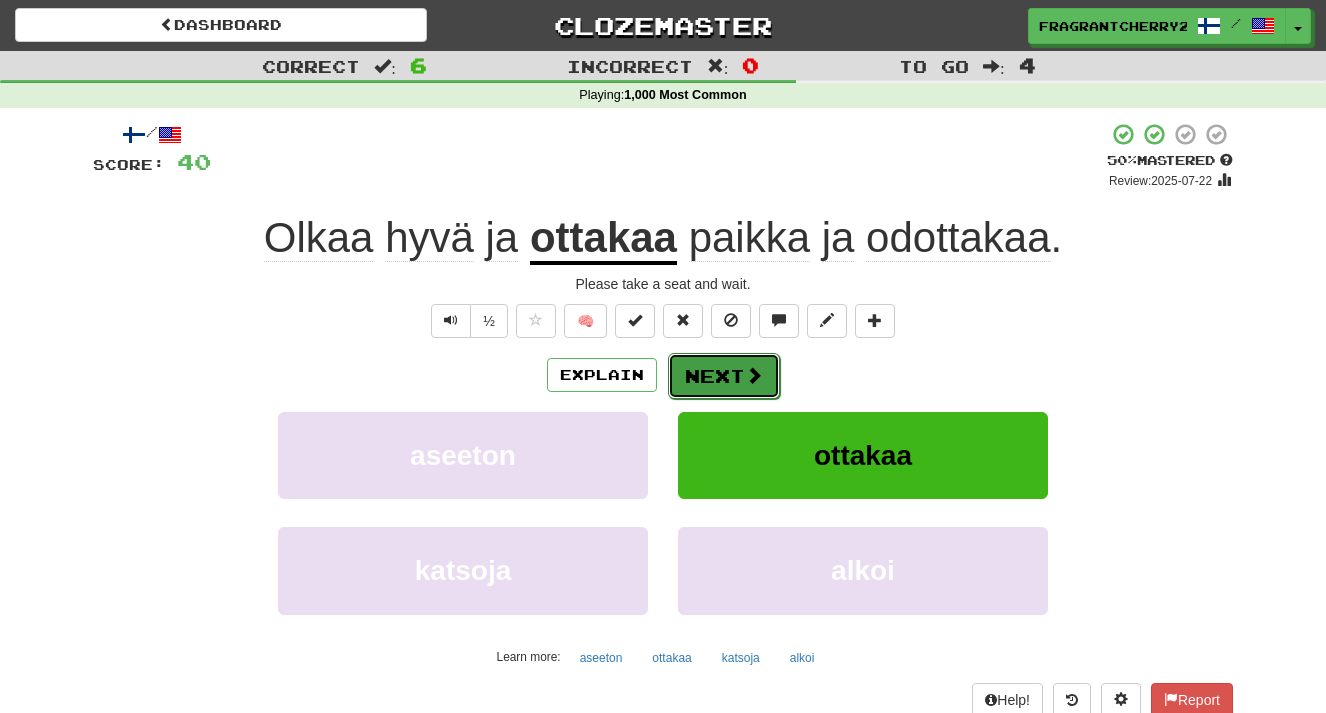 click on "Next" at bounding box center (724, 376) 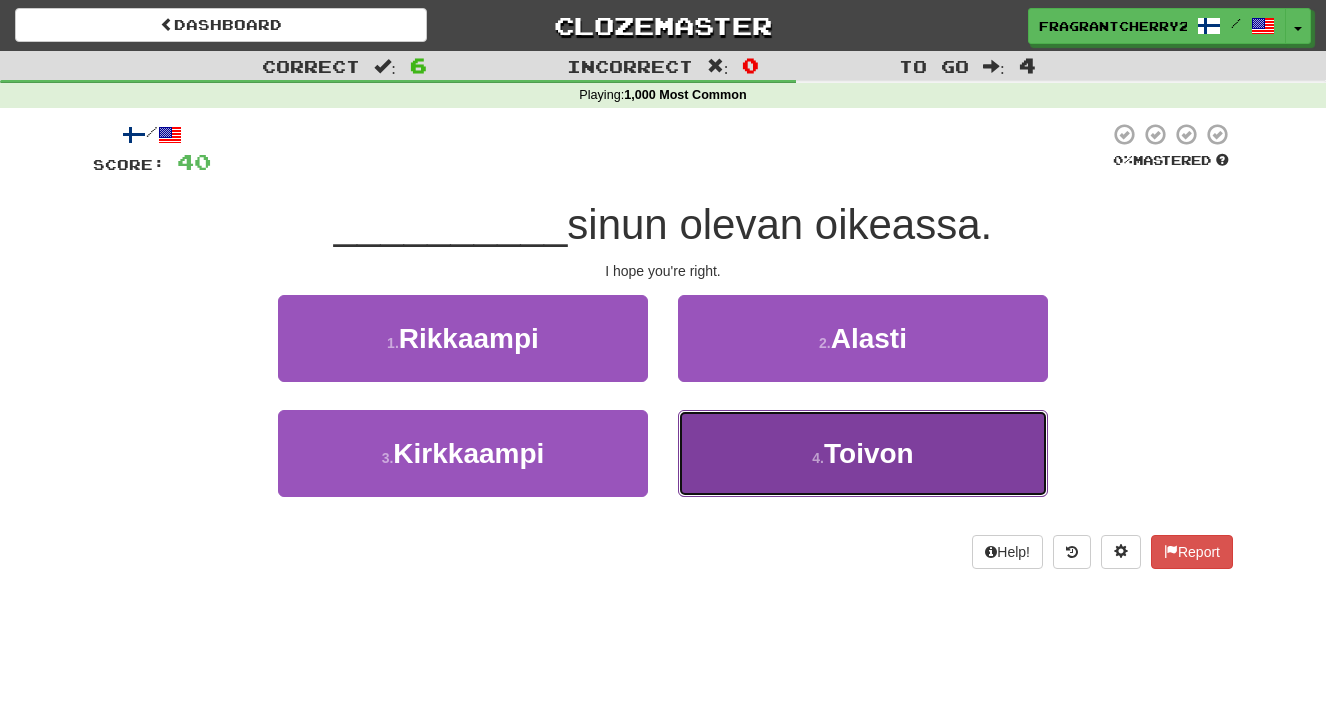 click on "4 .  Toivon" at bounding box center (863, 453) 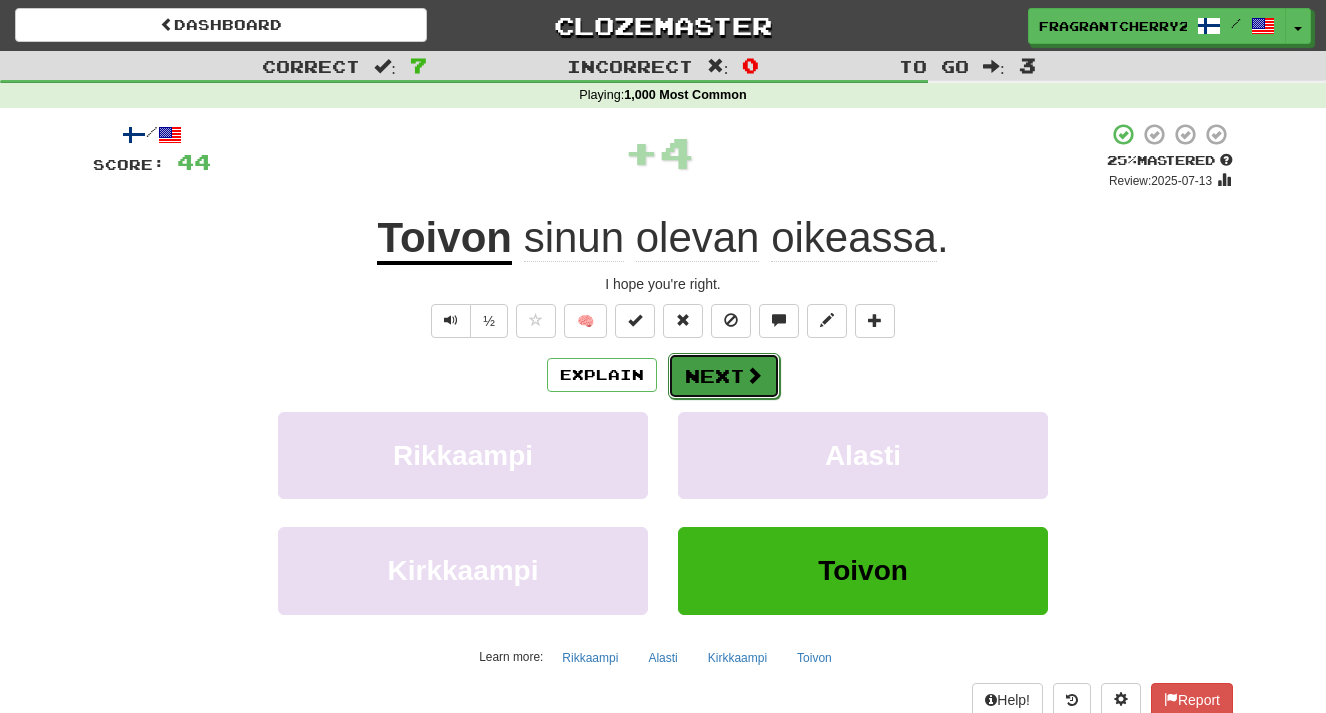 click on "Next" at bounding box center [724, 376] 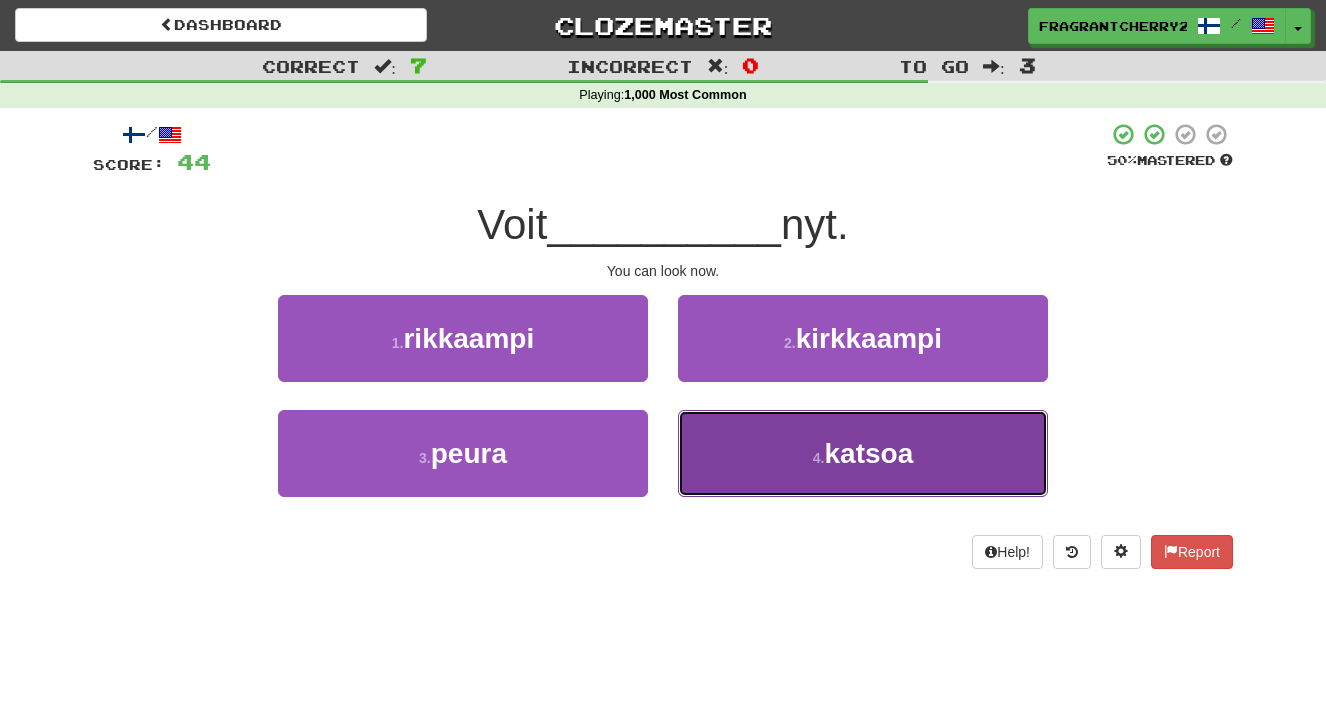 click on "4 .  katsoa" at bounding box center [863, 453] 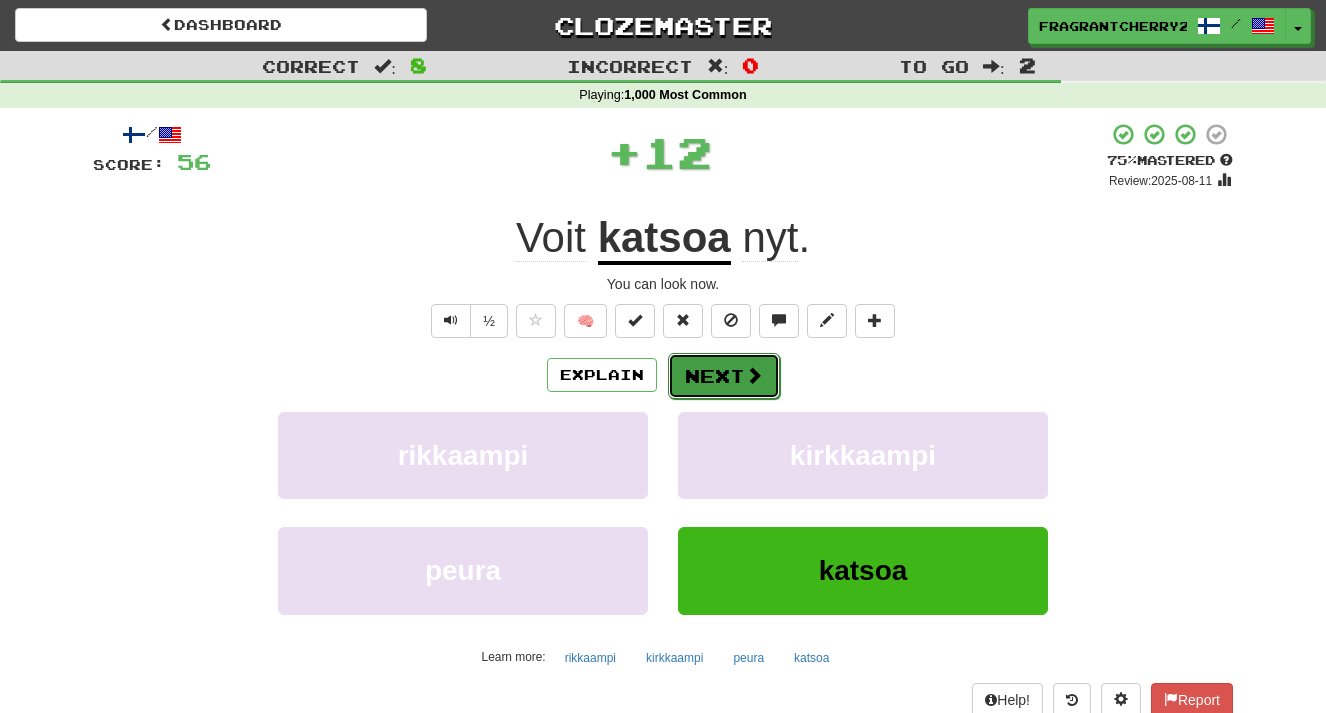 click on "Next" at bounding box center (724, 376) 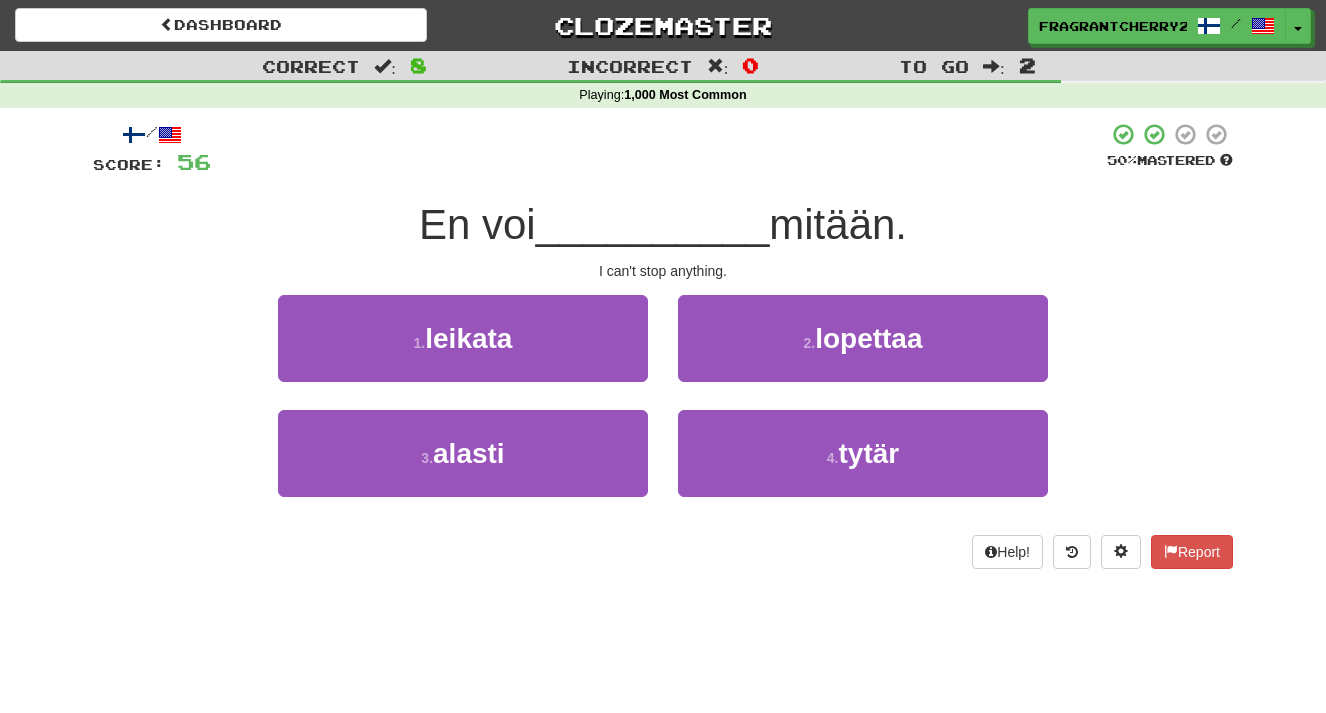 click on "2 .  lopettaa" at bounding box center (863, 352) 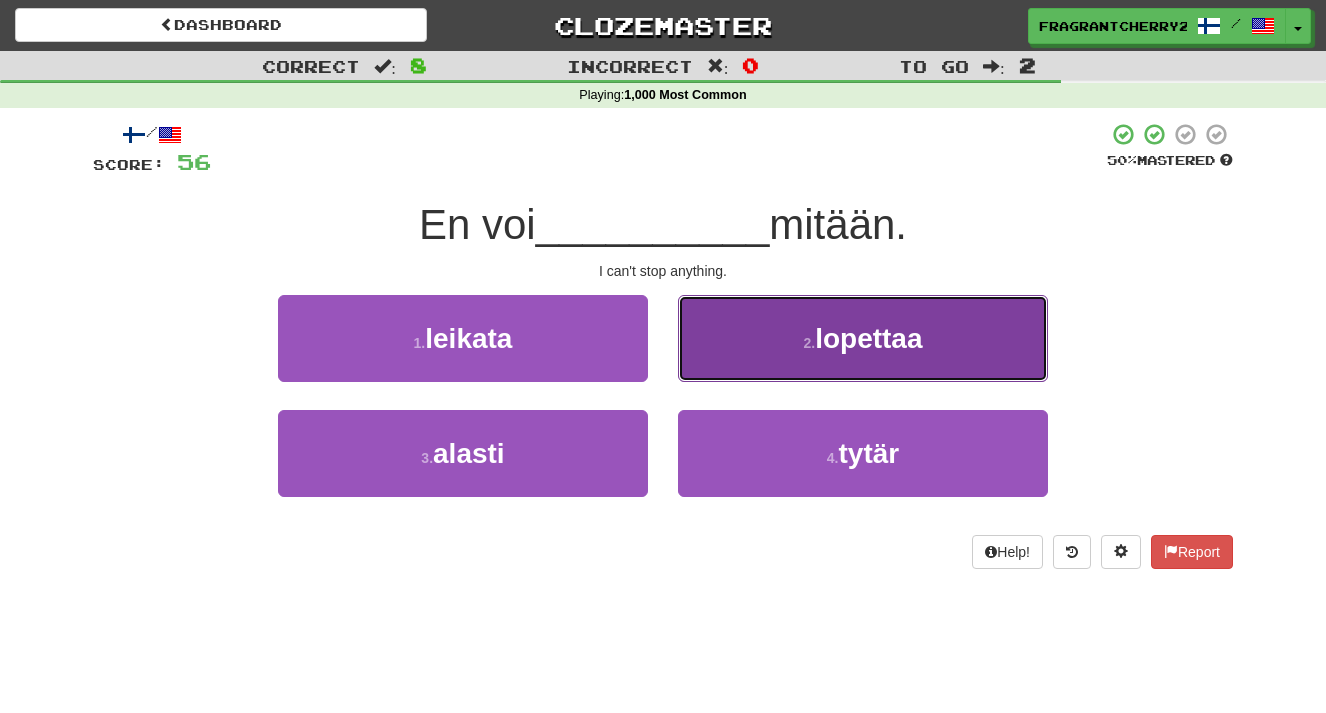 click on "2 .  lopettaa" at bounding box center [863, 338] 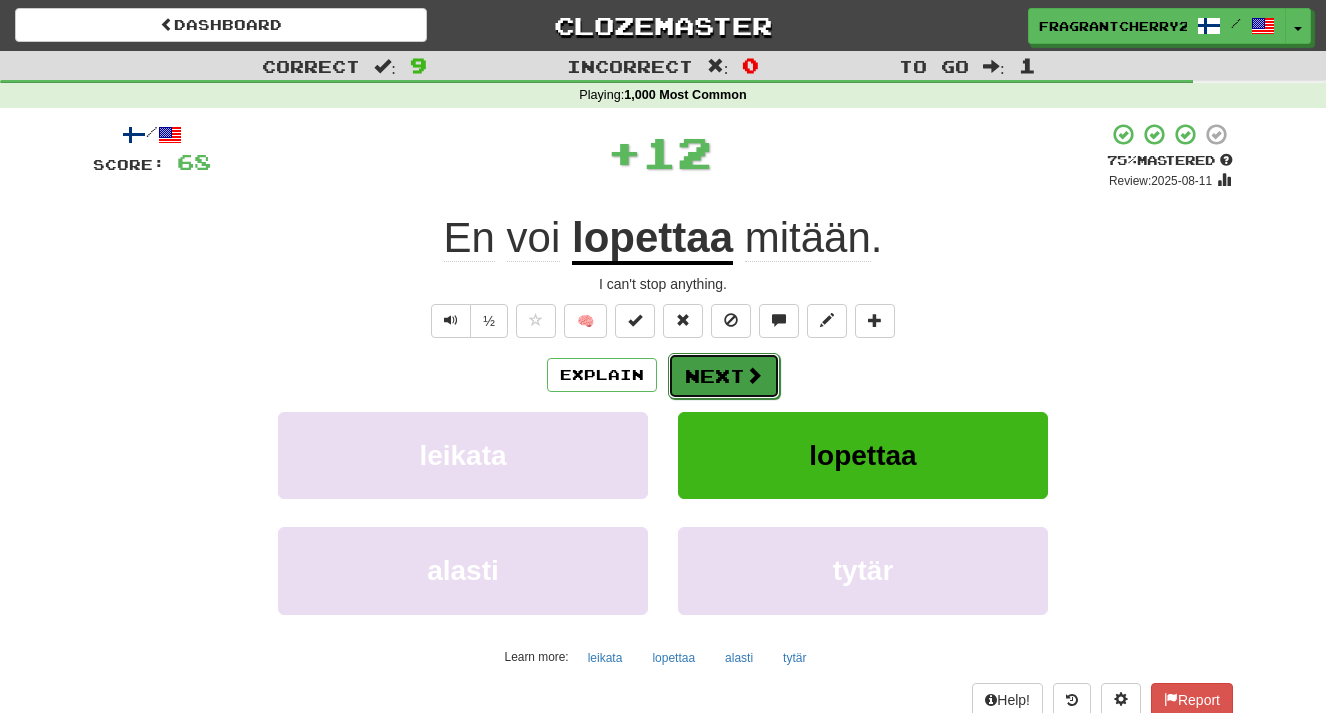 click on "Next" at bounding box center [724, 376] 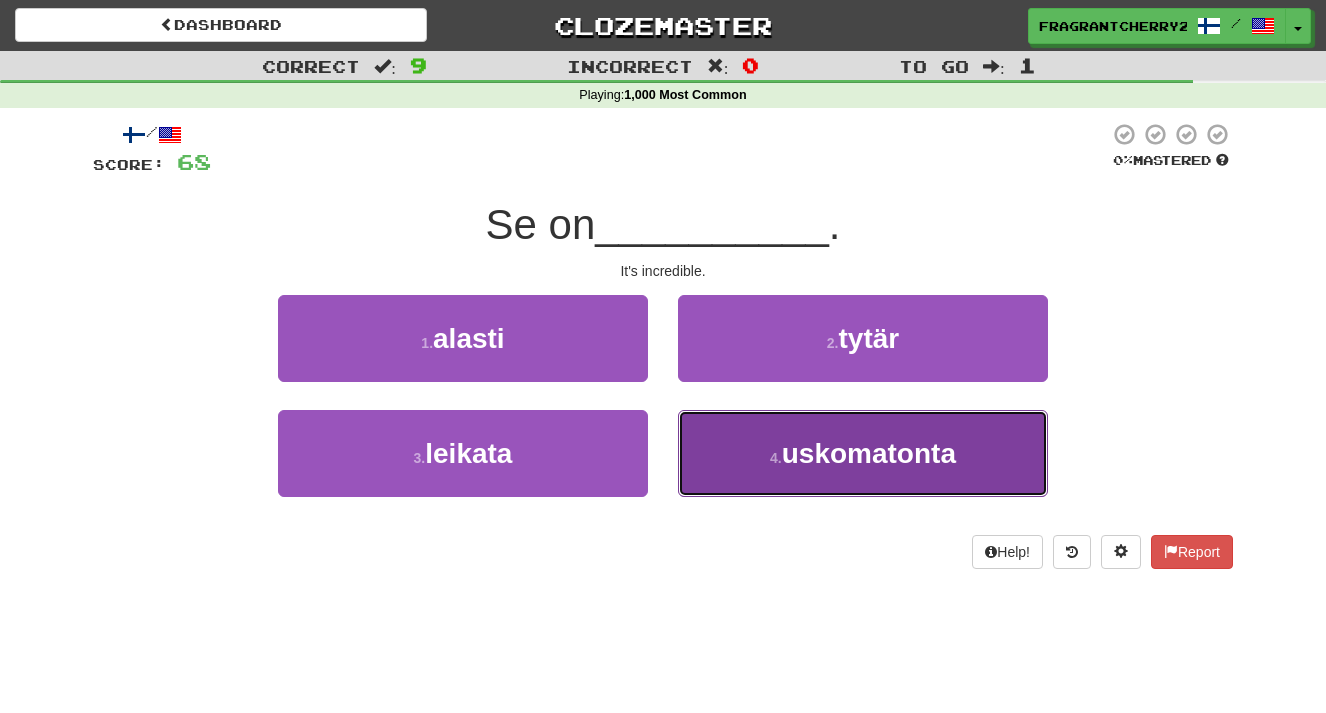 click on "4 .  uskomatonta" at bounding box center (863, 453) 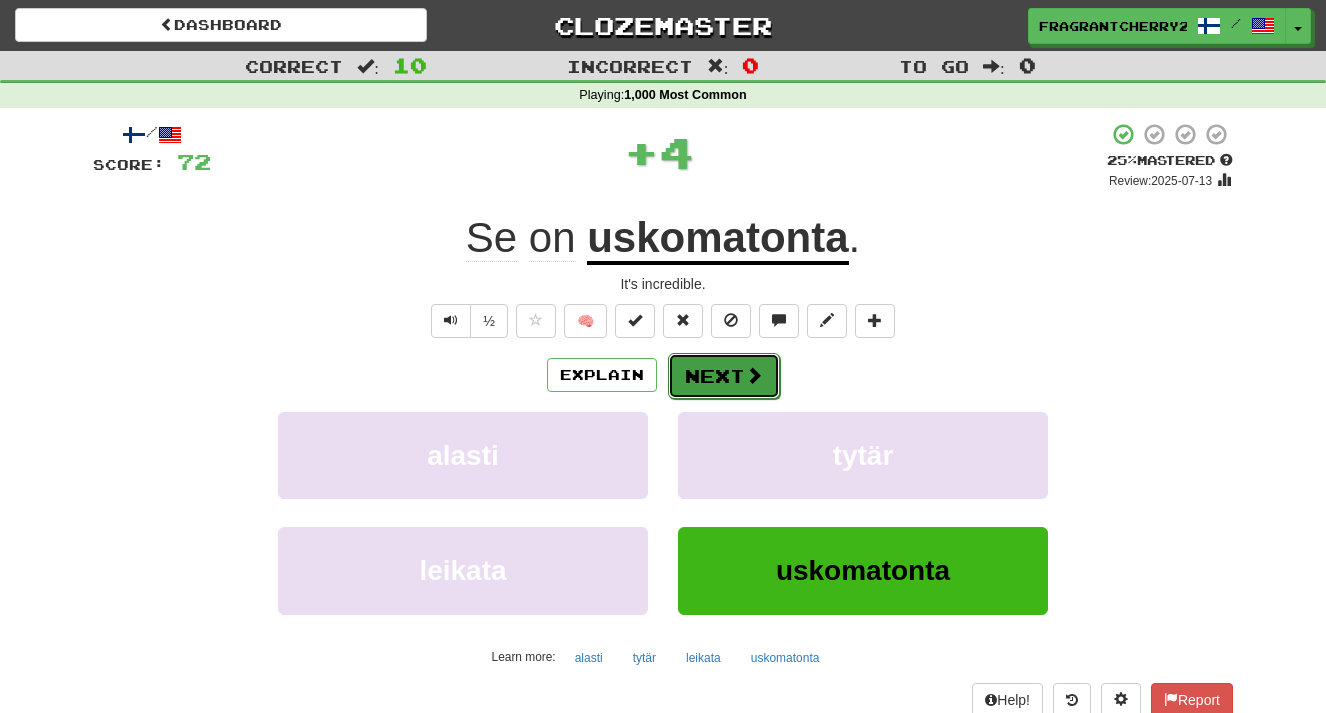 click on "Next" at bounding box center [724, 376] 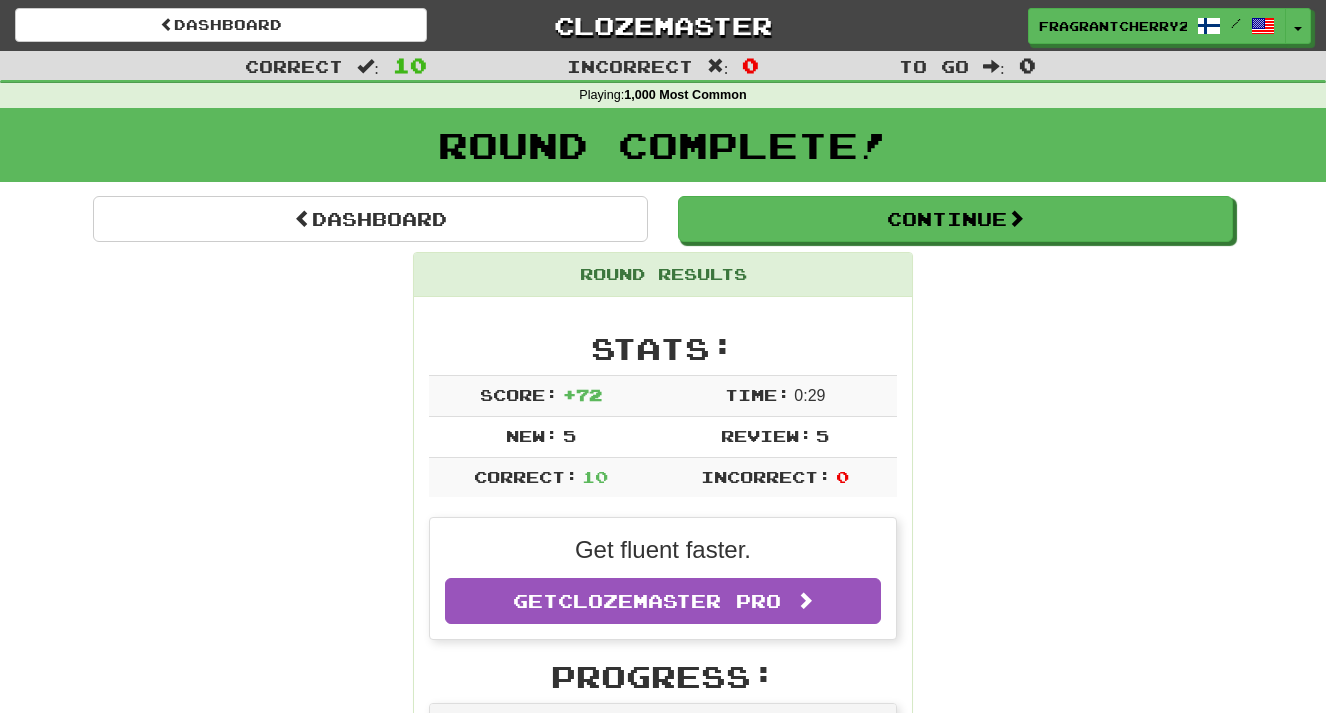click on "Dashboard Continue  Round Results Stats: Score:   + 72 Time:   0 : 29 New:   5 Review:   5 Correct:   10 Incorrect:   0 Get fluent faster. Get  Clozemaster Pro   Progress: 1,000 Most Common Playing:  243  /  2 026 + 5 11.747% 11.994% Mastered:  0  /  2 026 0% Ready for Review:  10  /  Level:  40 339  points to level  41  - keep going! Ranked:  101 st  this week ( 4  points to  100 th ) Sentences:  Report Oletko  sinäkin  siellä töissä? Do you work there, too?  Report Voisitko  kertoa minulle mitä tuo oli? Could you please tell me what that was about?  Report Mikä on oikea  syy  sille että et voi tehdä tätä? What's the real reason you don't want to do this?  Report En tiedä milloin  äitini  tulee takaisin. I don't know when my mother will be back.  Report Otan sinuun yhteyttä ensi  viikolla . I will get in touch with you next week.  Report Olkaa hyvä ja  ottakaa  paikka ja odottakaa. Please take a seat and wait.  Report Toivon  sinun olevan oikeassa. I hope you're right.  Report Voit  katsoa ." at bounding box center [663, 1195] 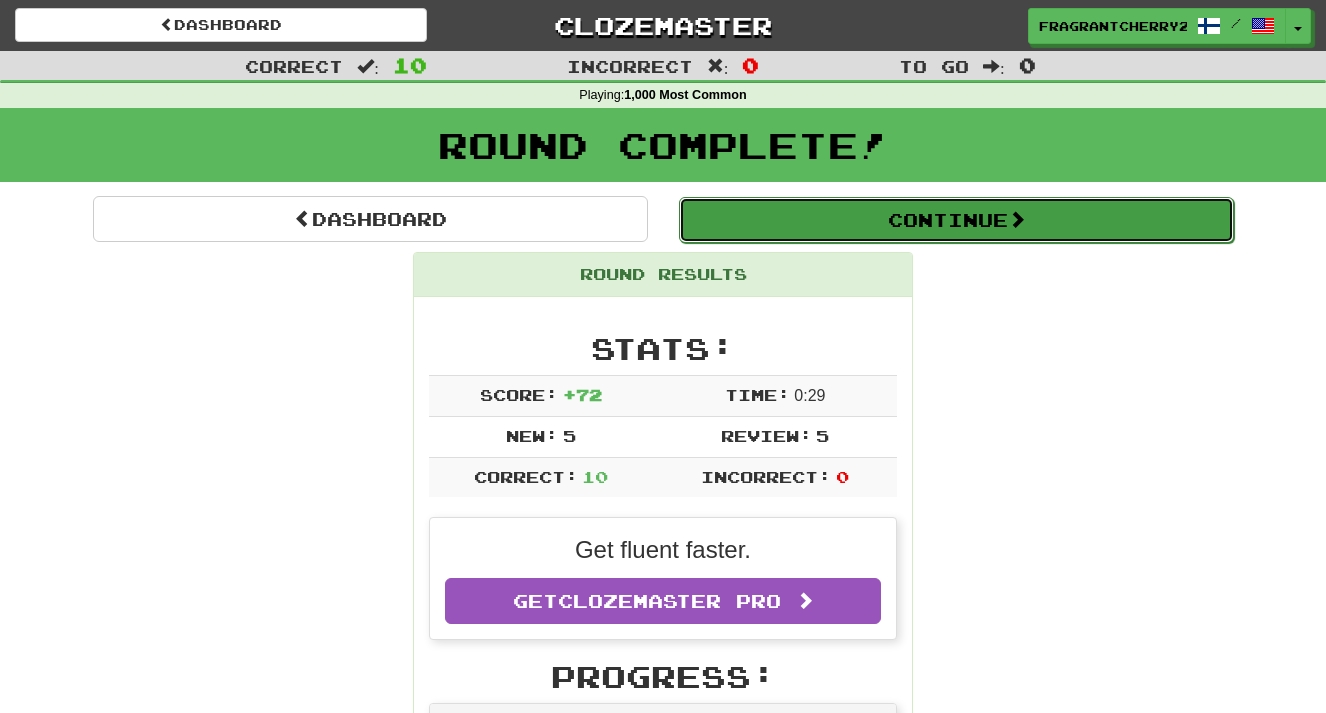 click on "Continue" at bounding box center (956, 220) 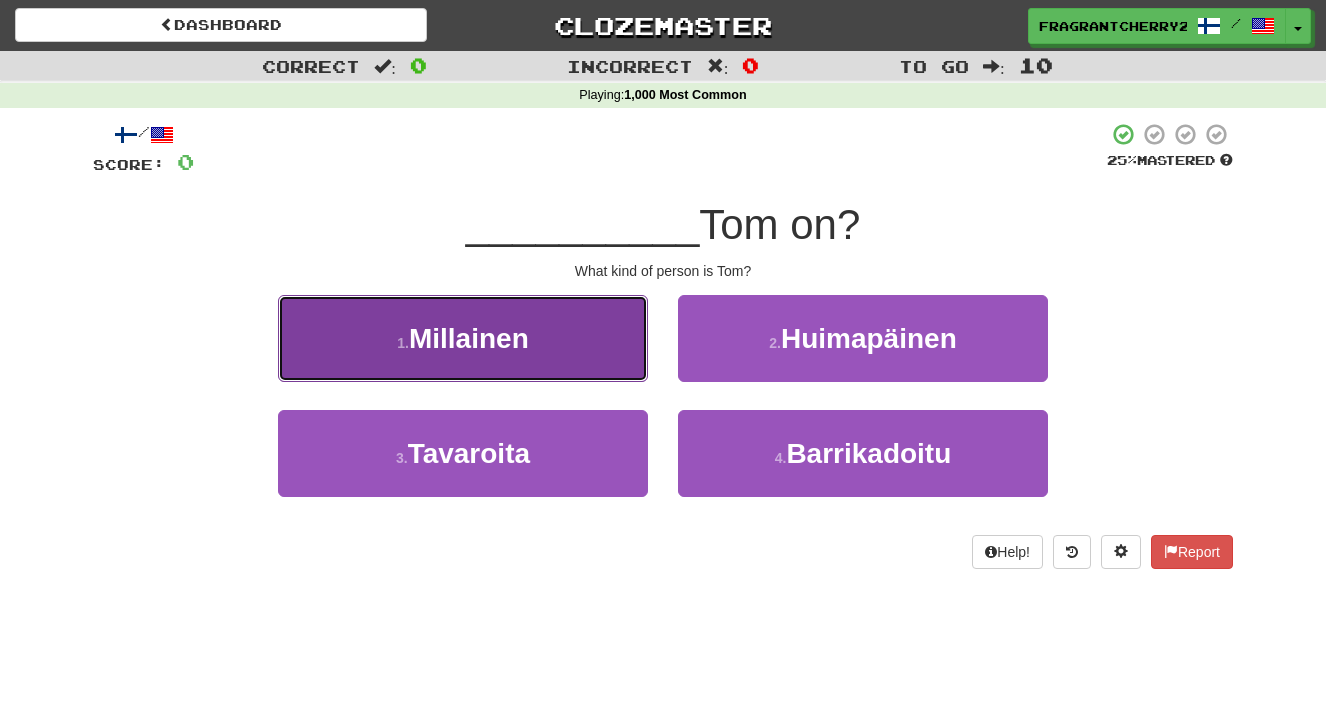 click on "1 .  Millainen" at bounding box center [463, 338] 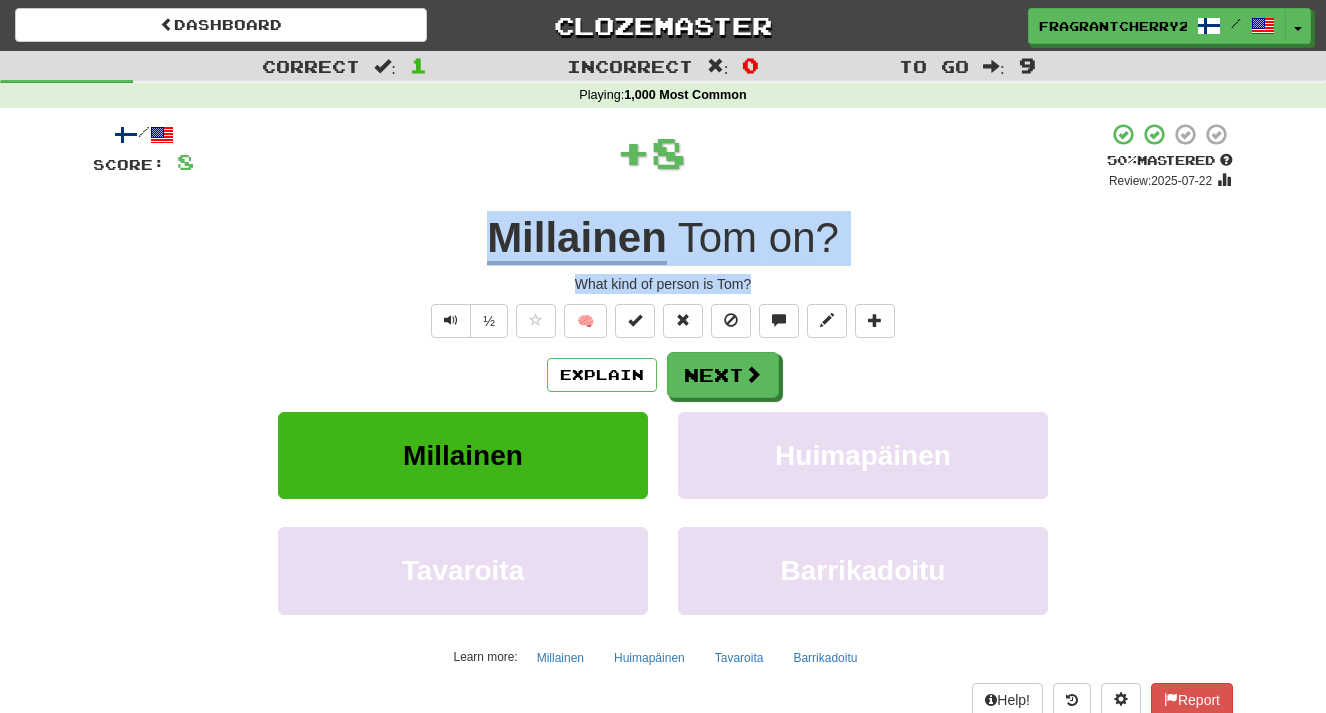 drag, startPoint x: 759, startPoint y: 284, endPoint x: 475, endPoint y: 243, distance: 286.94424 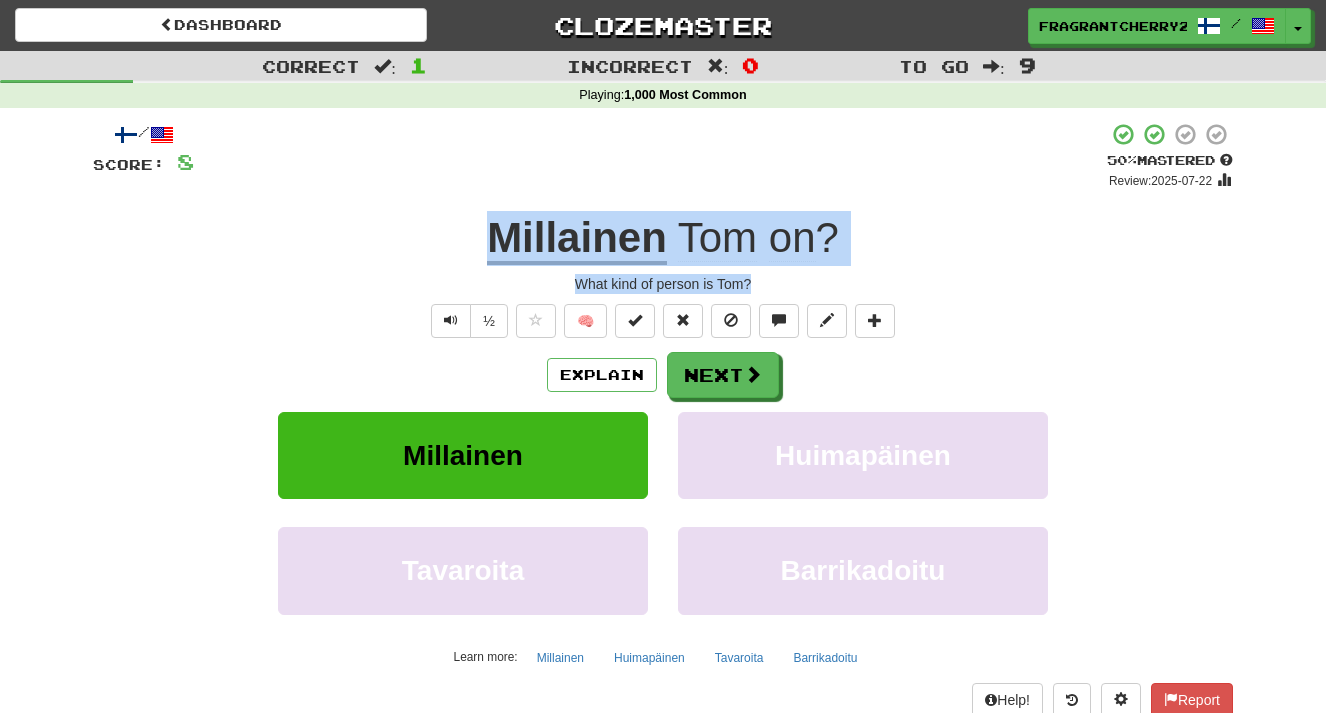 copy on "Millainen   Tom   on ? What kind of person is Tom?" 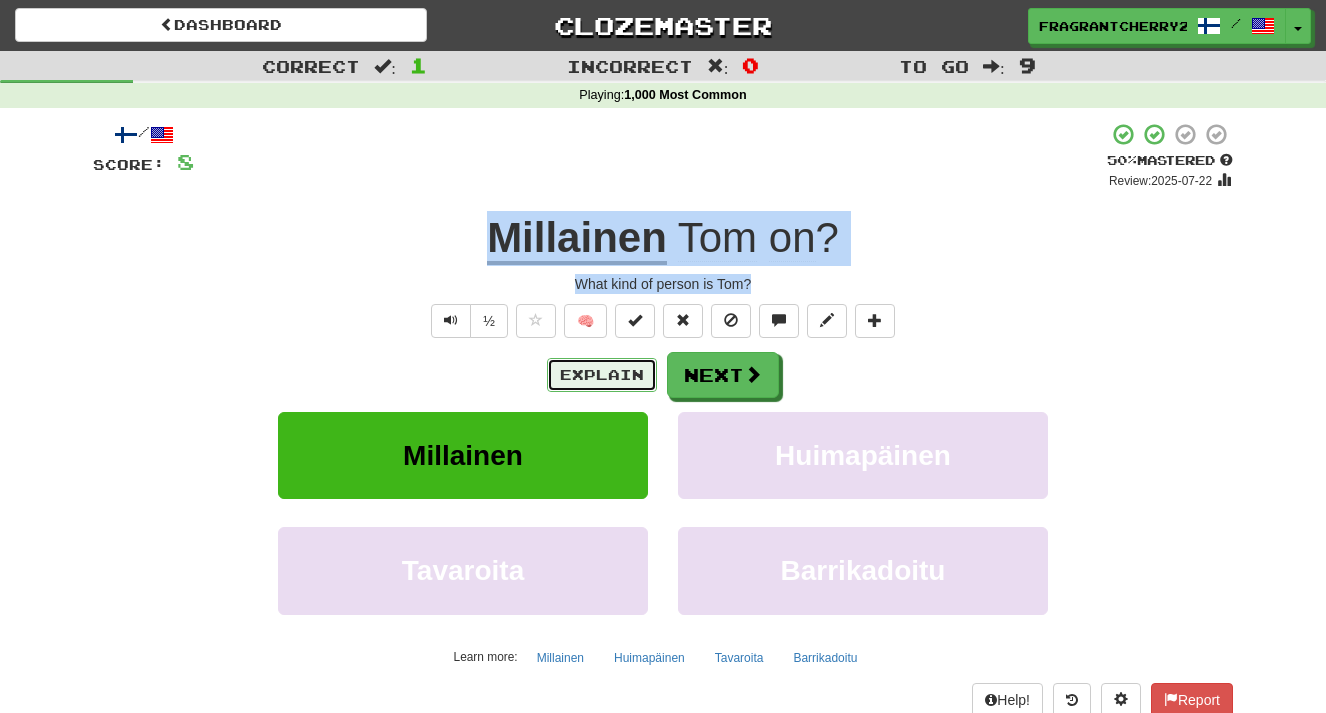 click on "Explain" at bounding box center [602, 375] 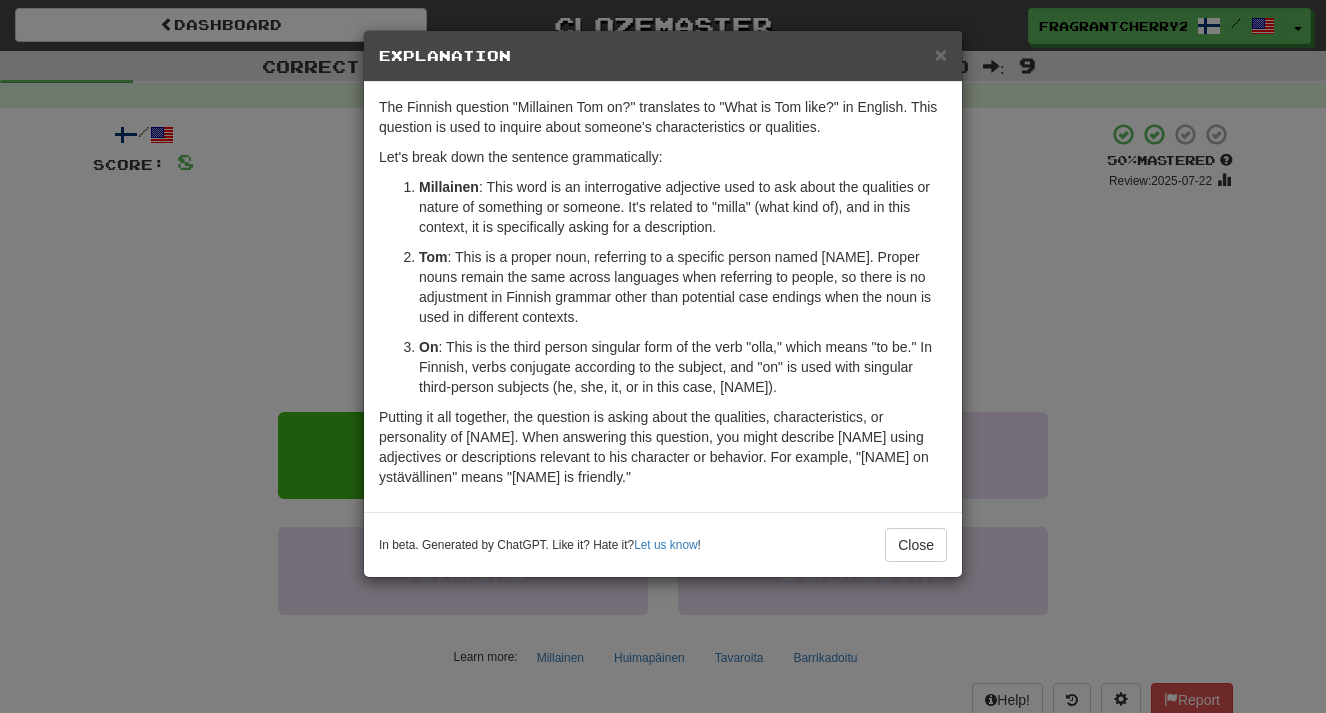 click on "× Explanation The Finnish question "Millainen Tom on?" translates to "What is Tom like?" in English. This question is used to inquire about someone's characteristics or qualities.
Let's break down the sentence grammatically:
Millainen : This word is an interrogative adjective used to ask about the qualities or nature of something or someone. It's related to "milla" (what kind of), and in this context, it is specifically asking for a description.
Tom : This is a proper noun, referring to a specific person named Tom. Proper nouns remain the same across languages when referring to people, so there is no adjustment in Finnish grammar other than potential case endings when the noun is used in different contexts.
On : This is the third person singular form of the verb "olla," which means "to be." In Finnish, verbs conjugate according to the subject, and "on" is used with singular third-person subjects (he, she, it, or in this case, Tom).
In beta. Generated by ChatGPT. Like it? Hate it?  !" at bounding box center (663, 356) 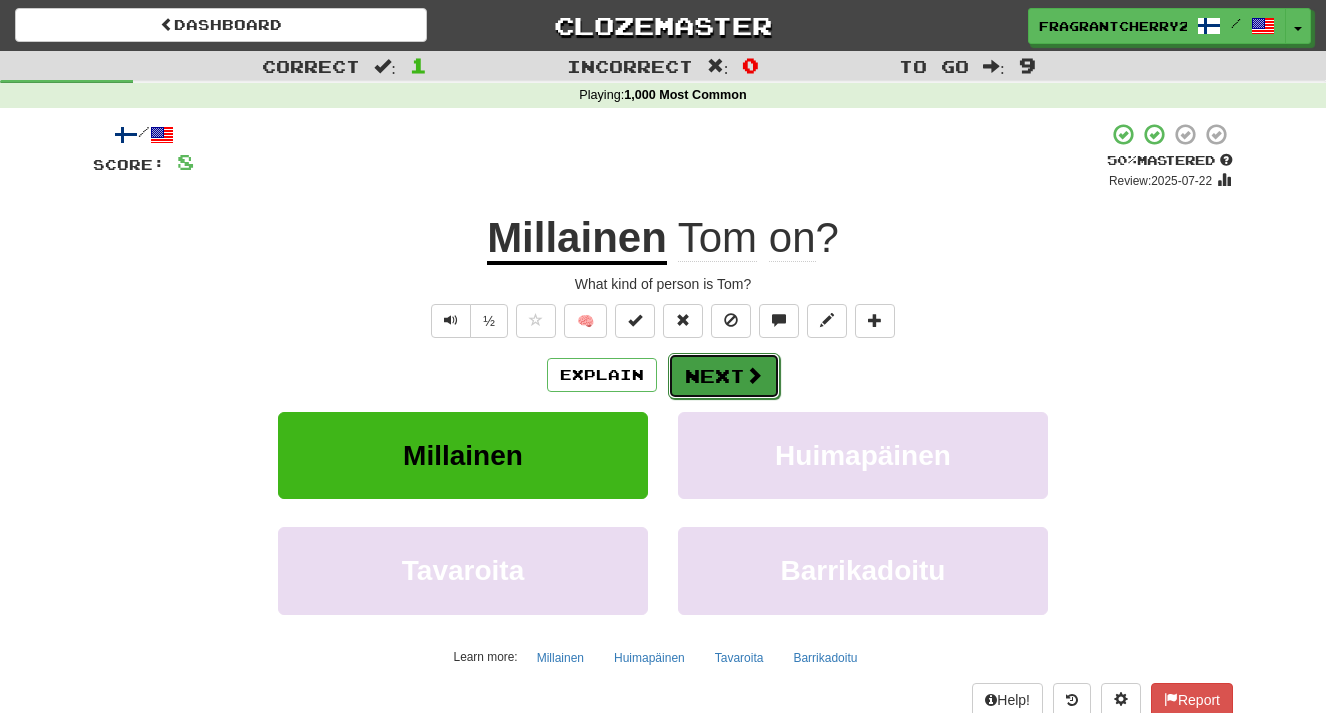 click on "Next" at bounding box center (724, 376) 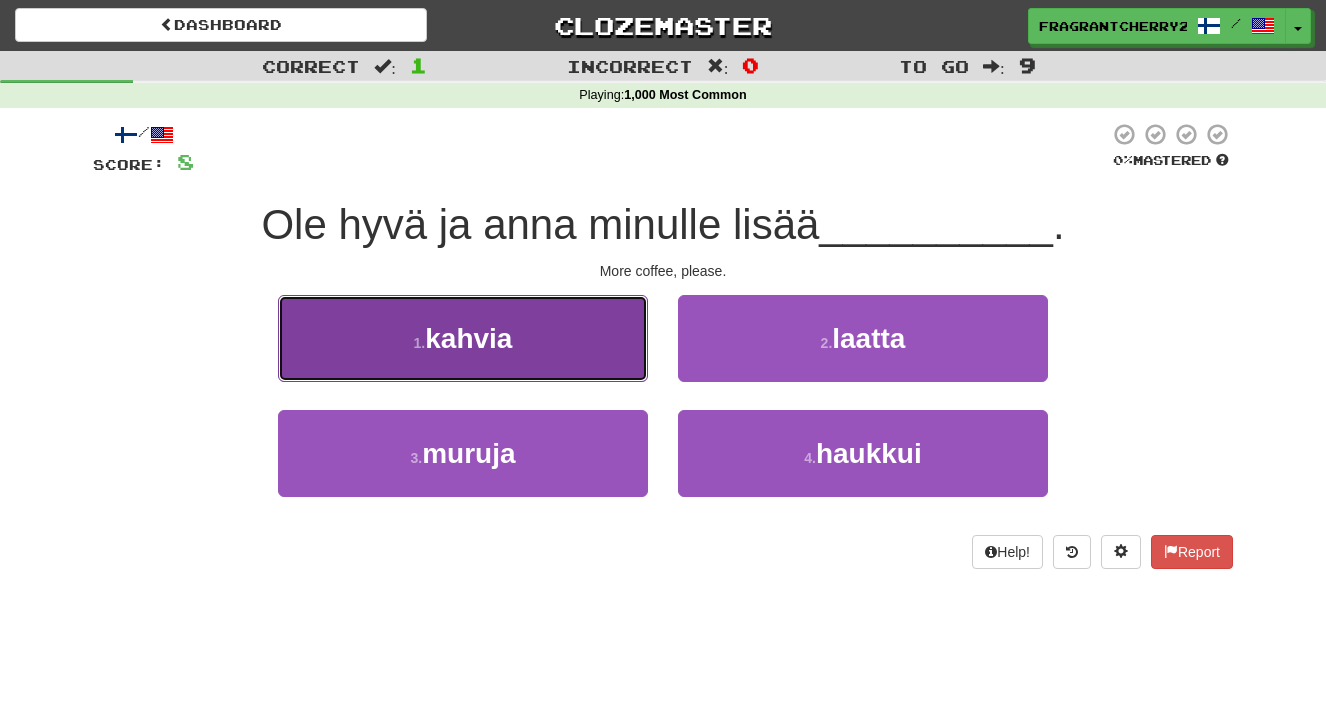 click on "1 .  kahvia" at bounding box center (463, 338) 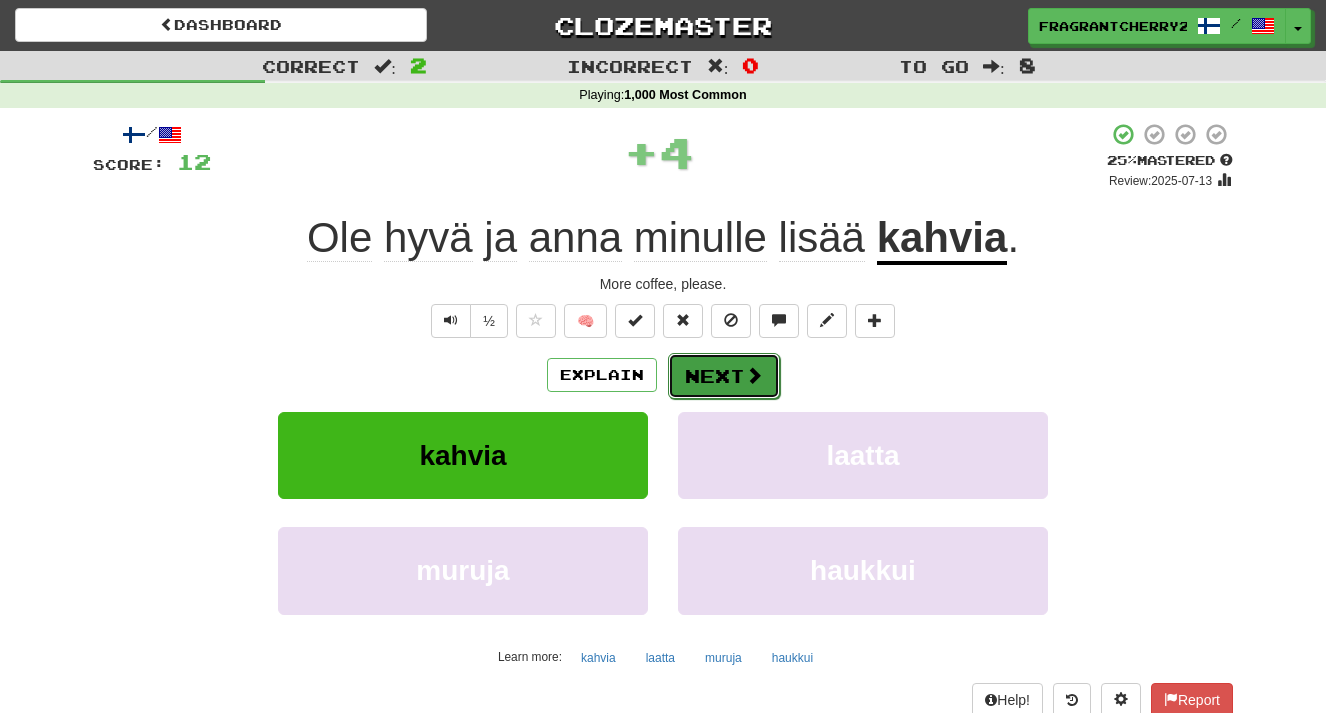click on "Next" at bounding box center (724, 376) 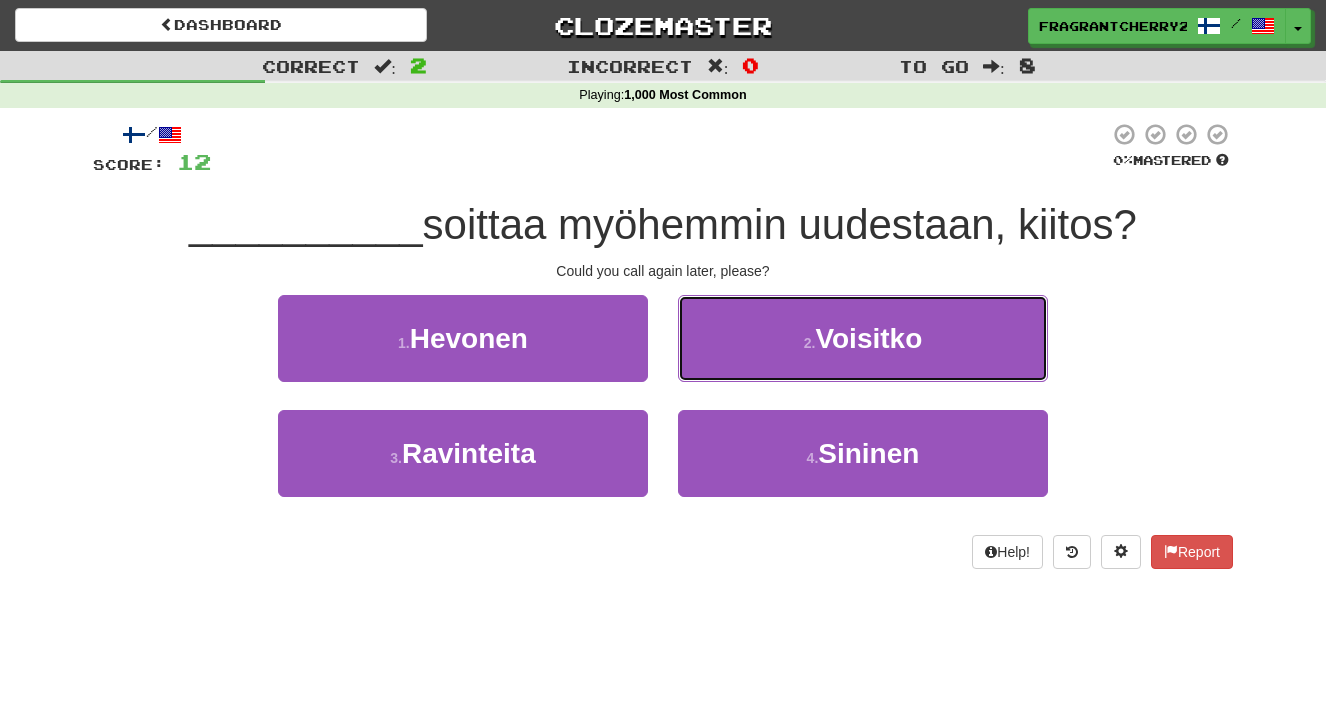 click on "2 .  Voisitko" at bounding box center (863, 338) 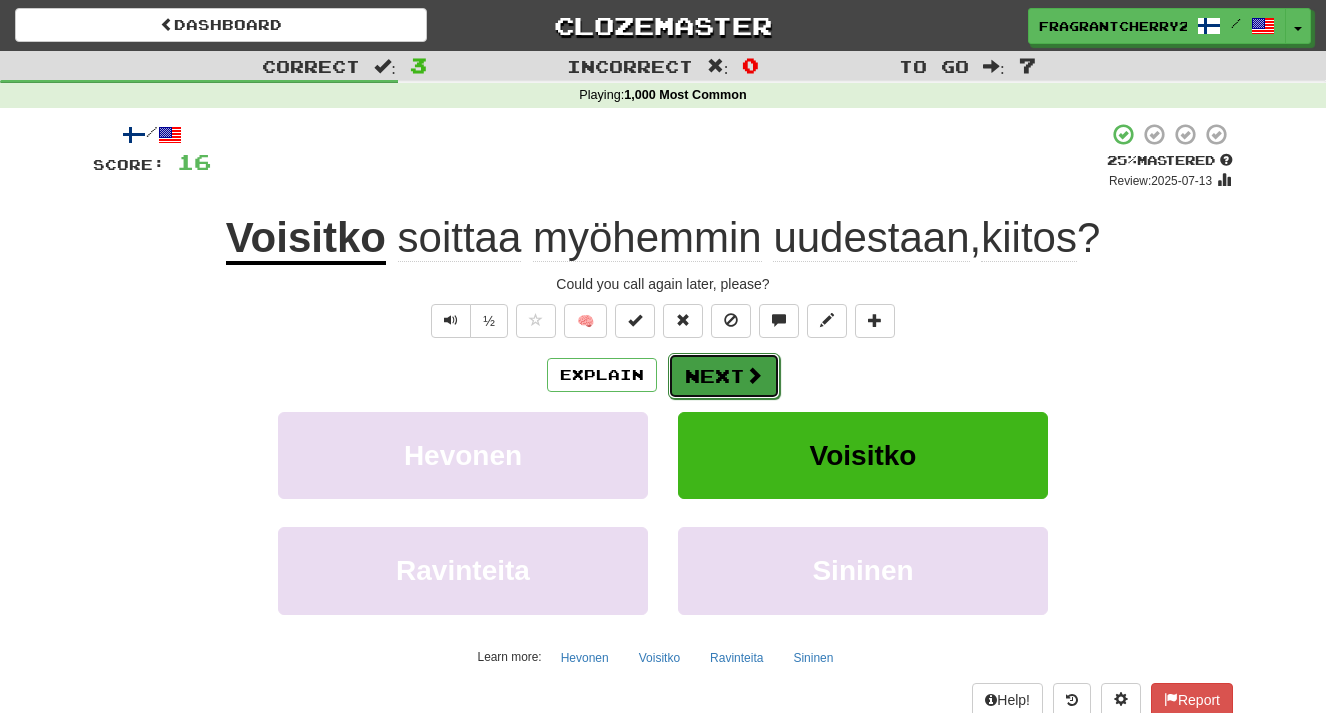 click on "Next" at bounding box center [724, 376] 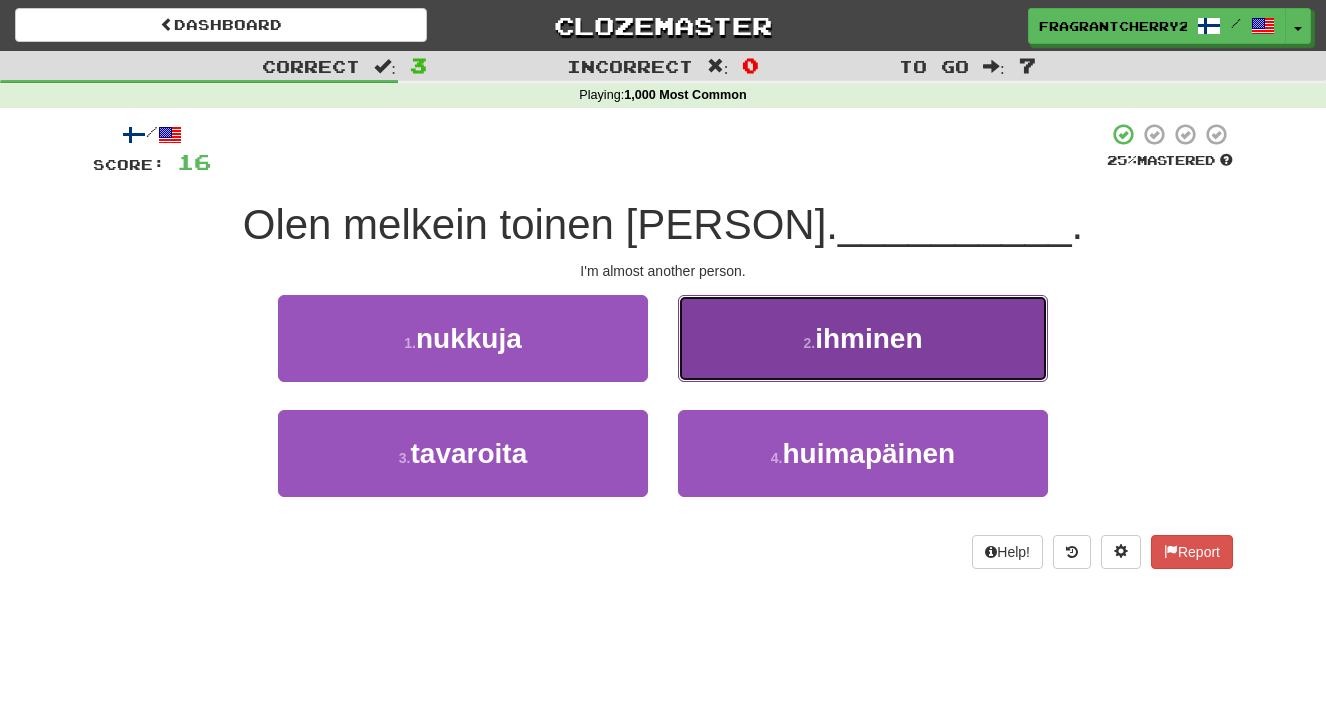 click on "2 .  ihminen" at bounding box center (863, 338) 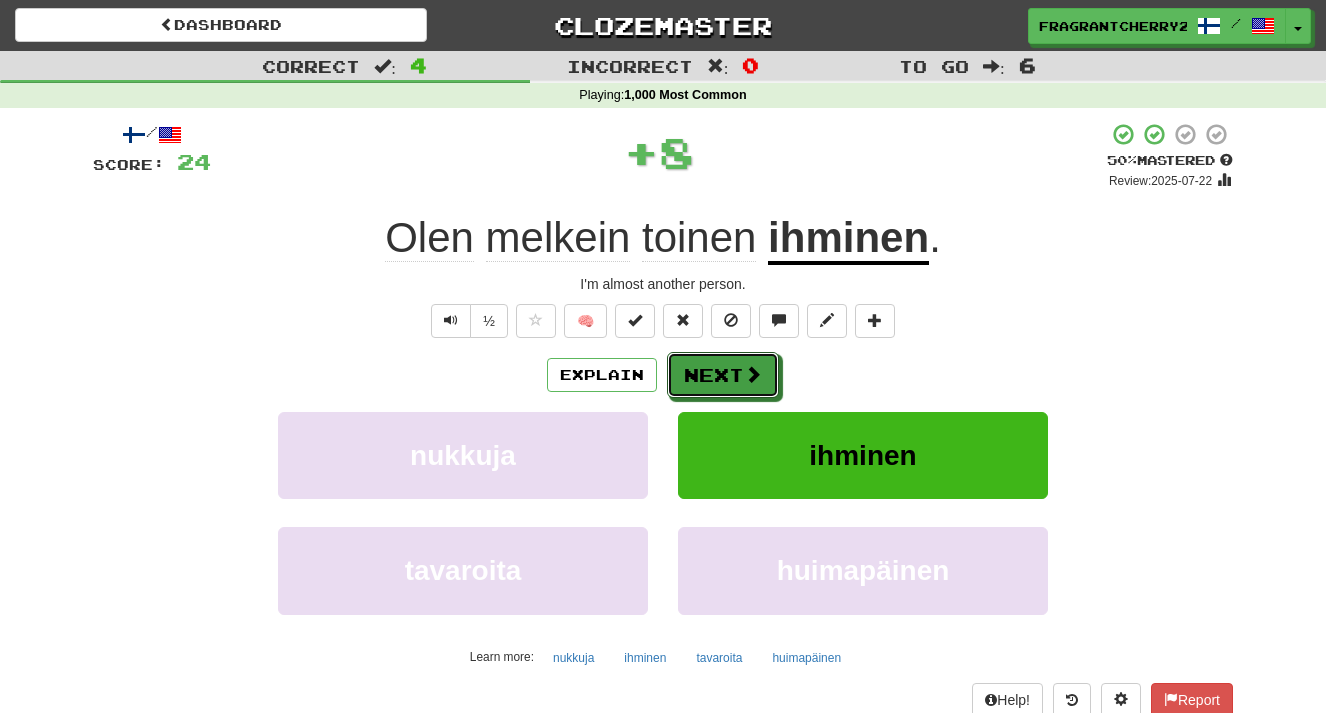 click on "Next" at bounding box center [723, 375] 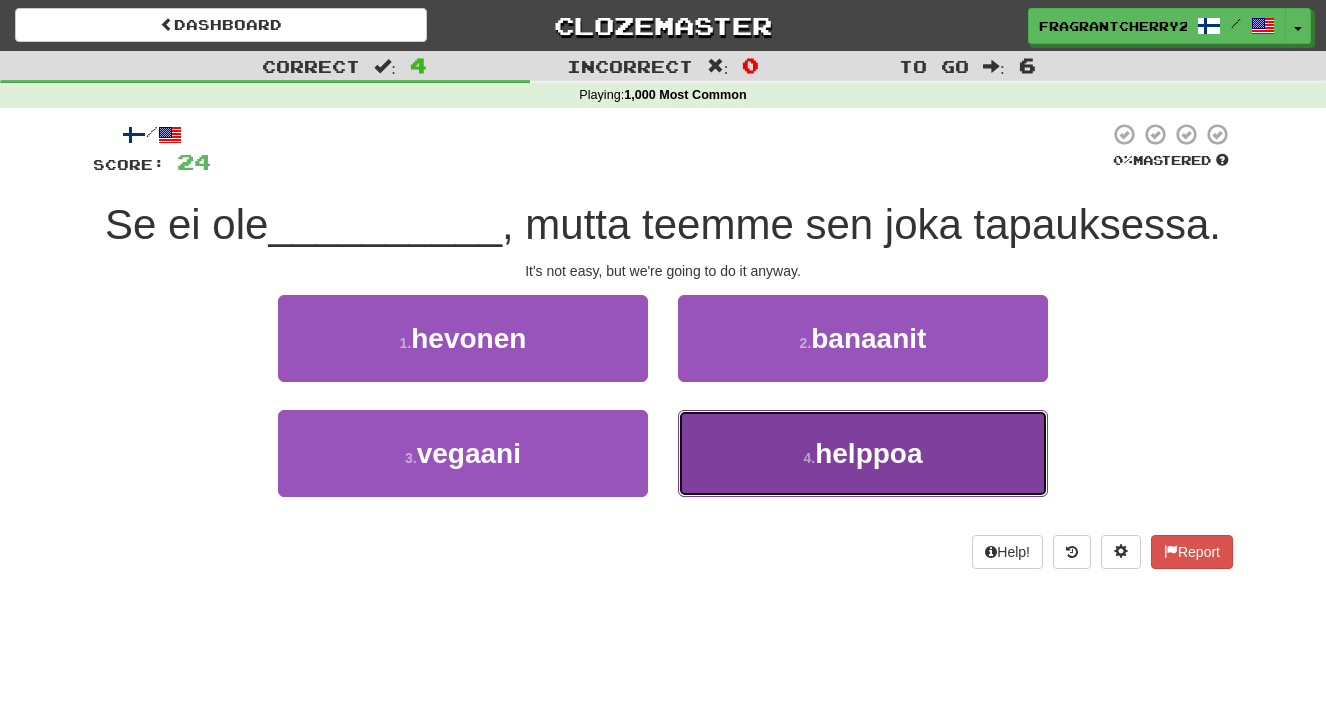 click on "4 .  helppoa" at bounding box center (863, 453) 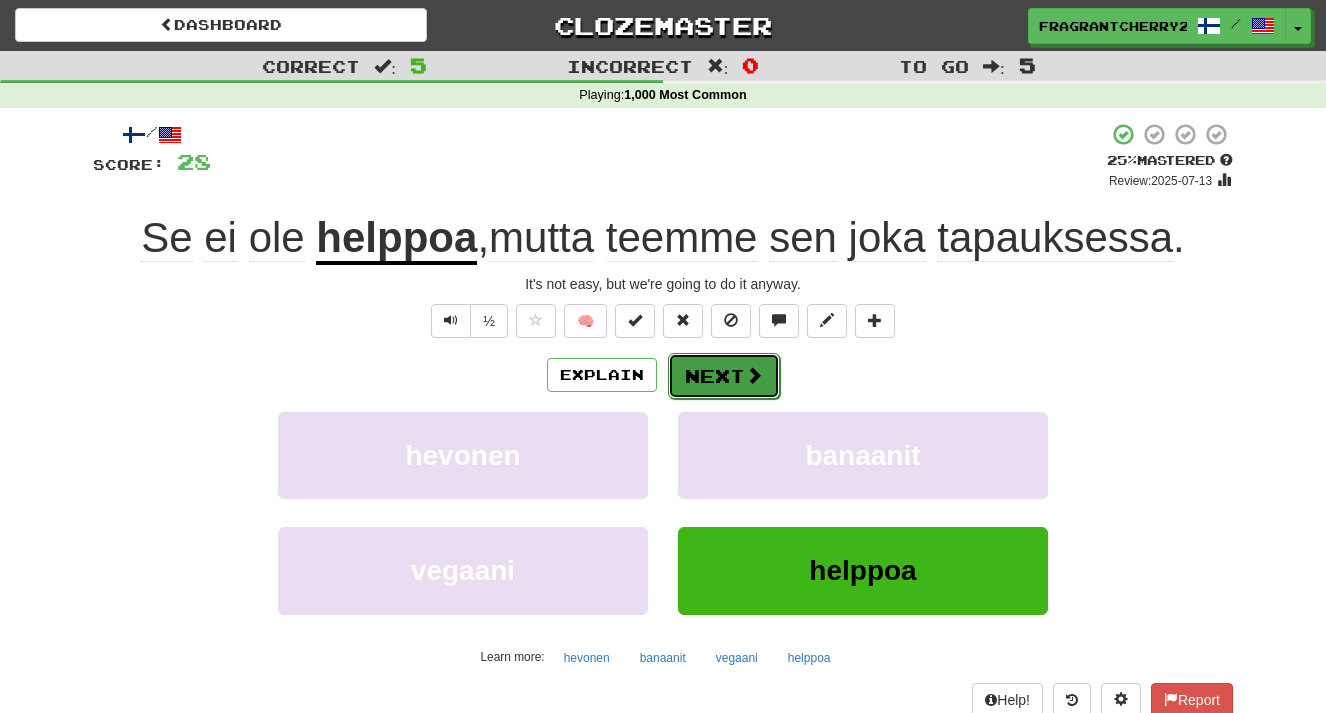 click on "Next" at bounding box center [724, 376] 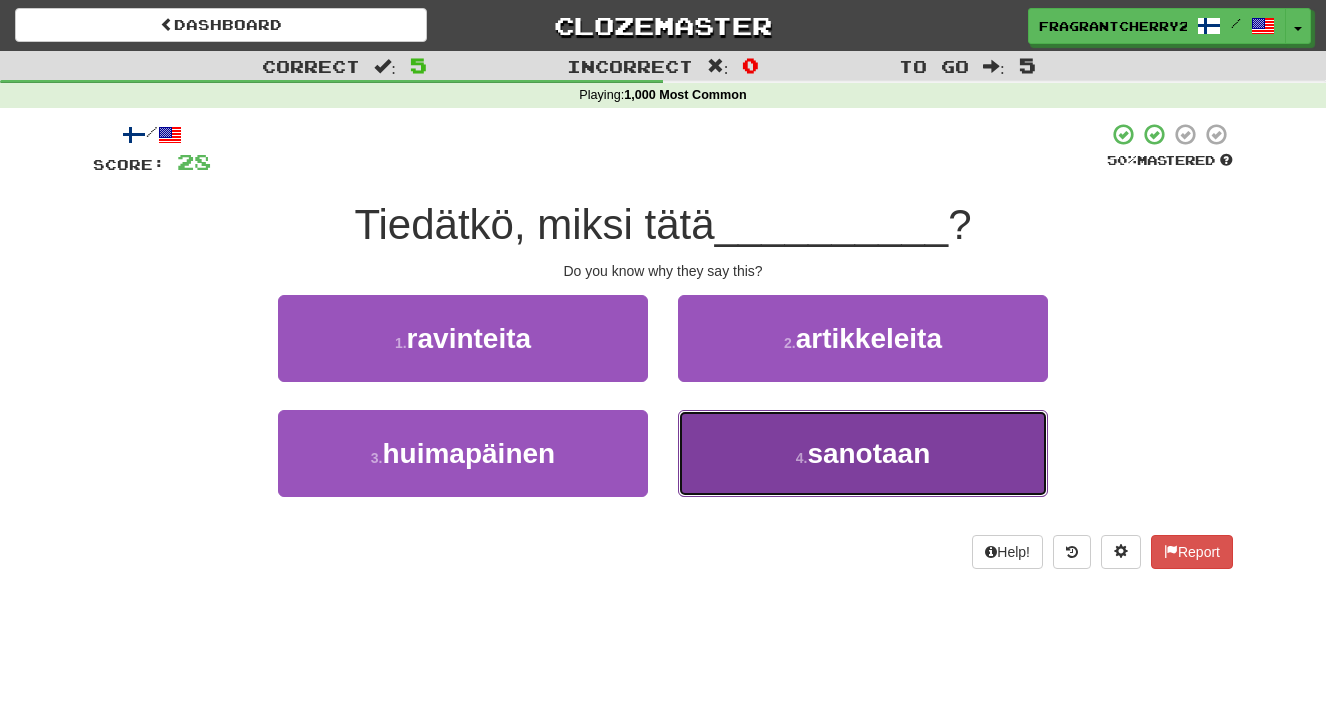 click on "4 .  sanotaan" at bounding box center (863, 453) 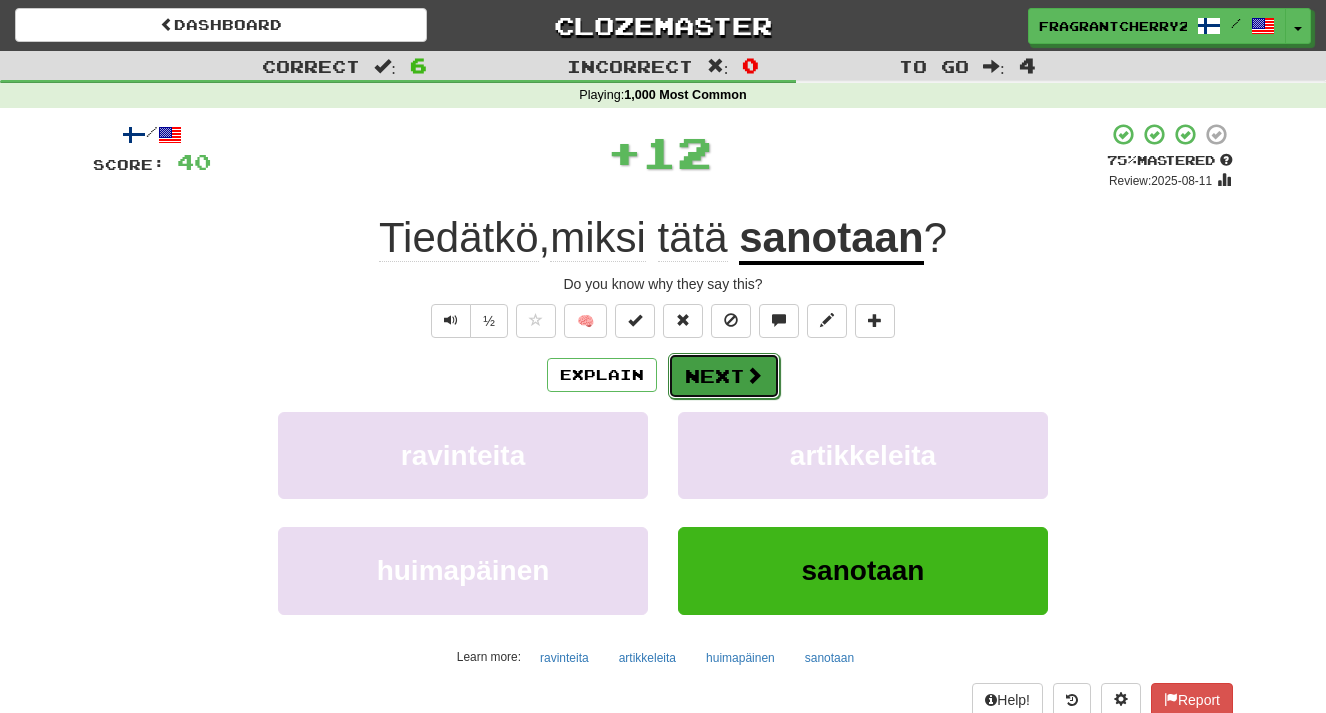click on "Next" at bounding box center (724, 376) 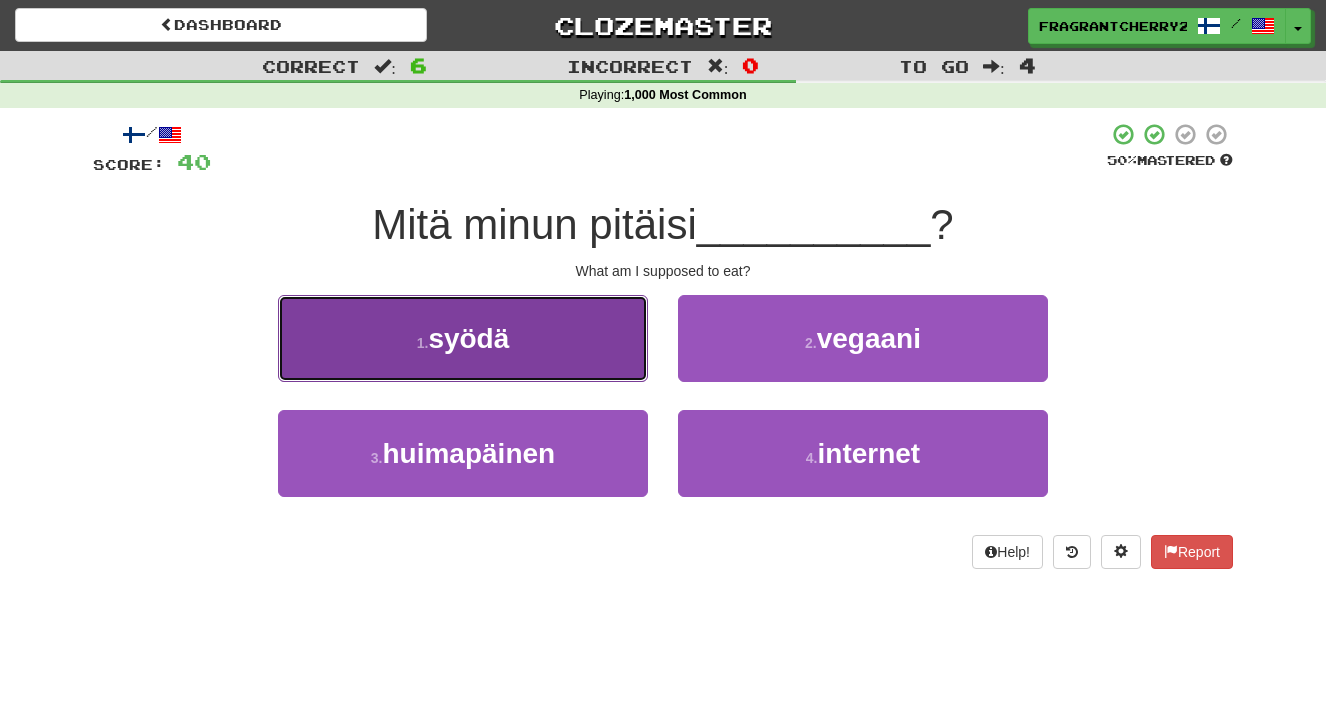 click on "1 .  syödä" at bounding box center [463, 338] 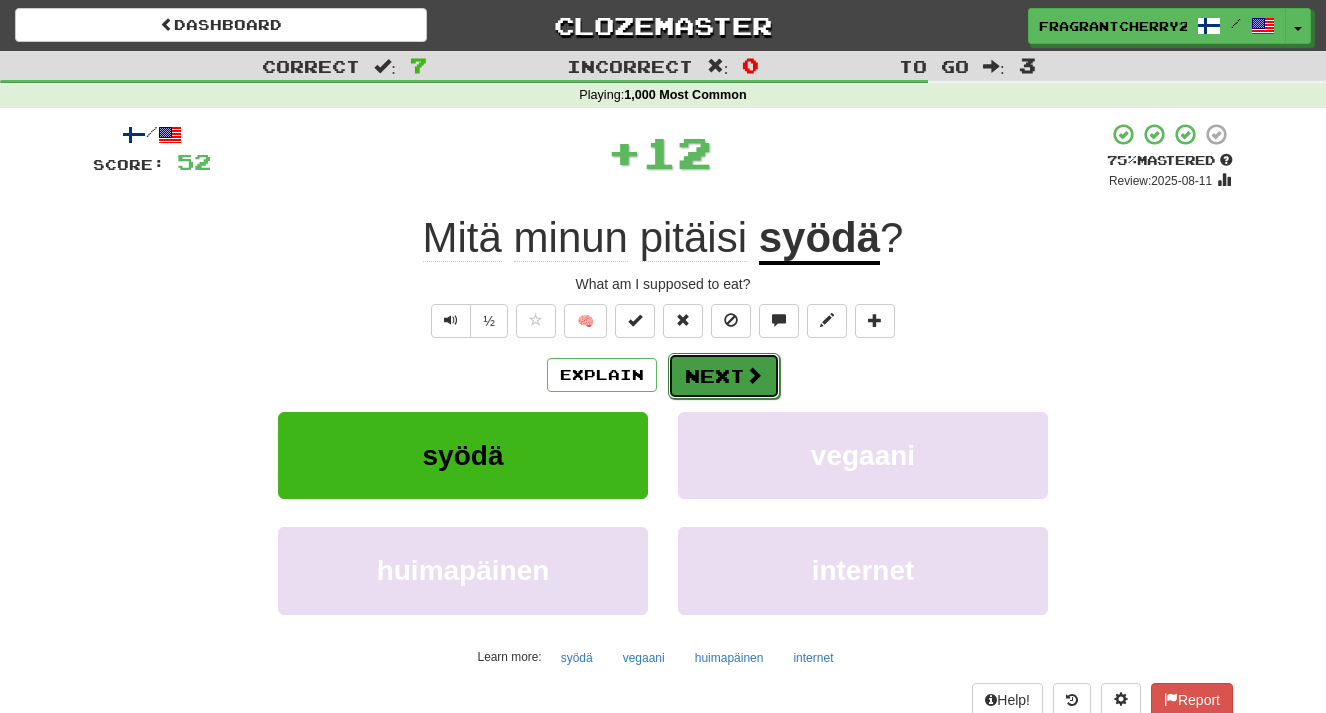 click on "Next" at bounding box center (724, 376) 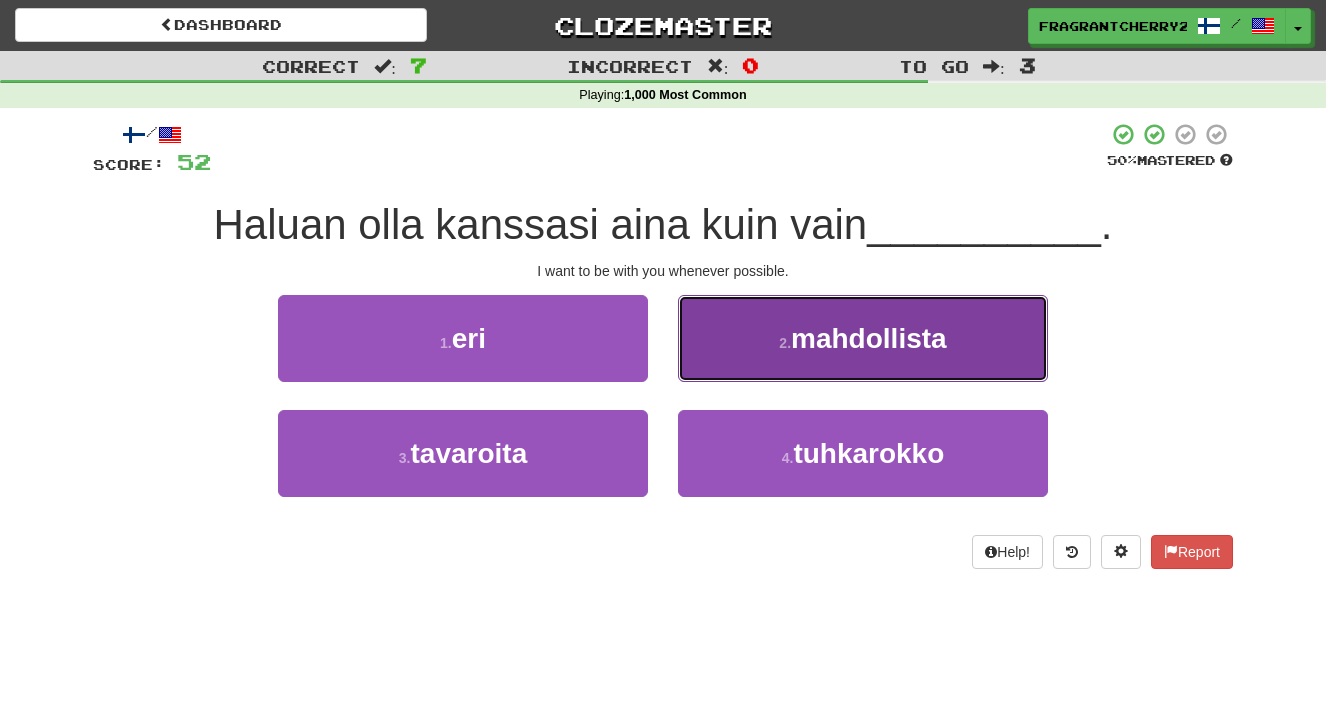 click on "2 .  mahdollista" at bounding box center (863, 338) 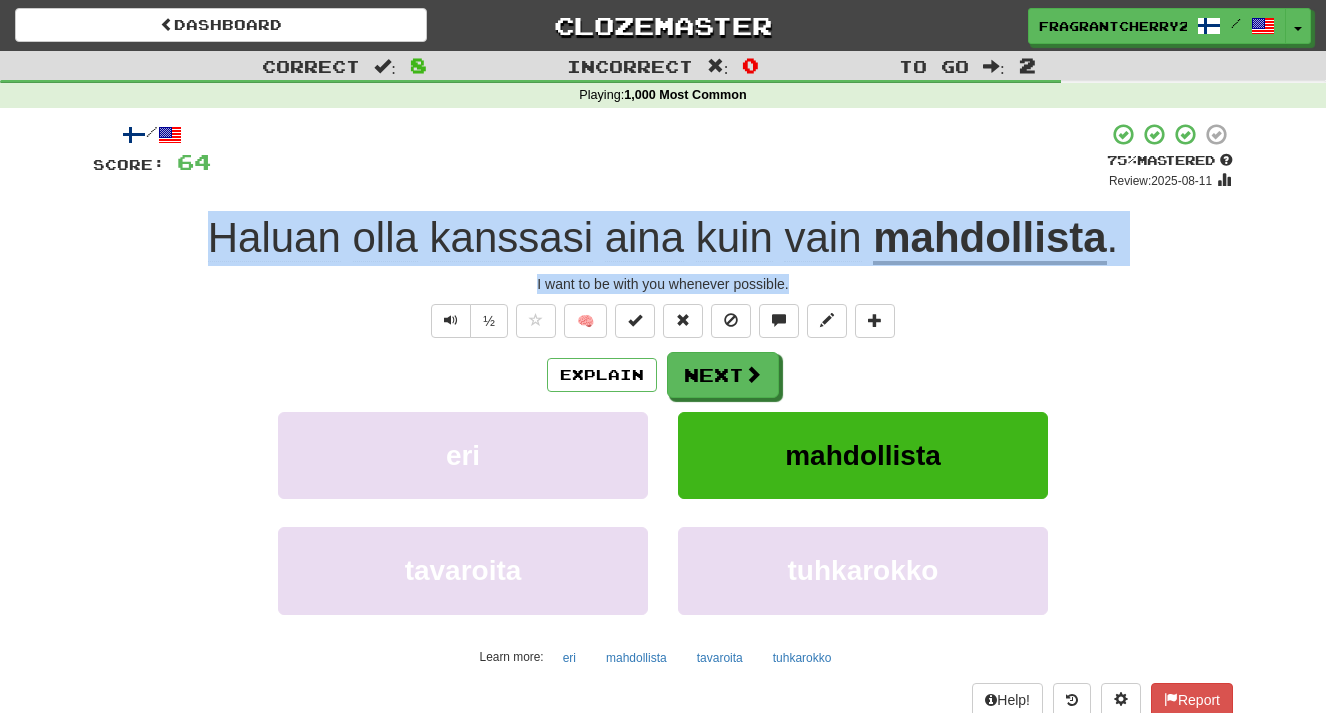 drag, startPoint x: 810, startPoint y: 294, endPoint x: 265, endPoint y: 204, distance: 552.3812 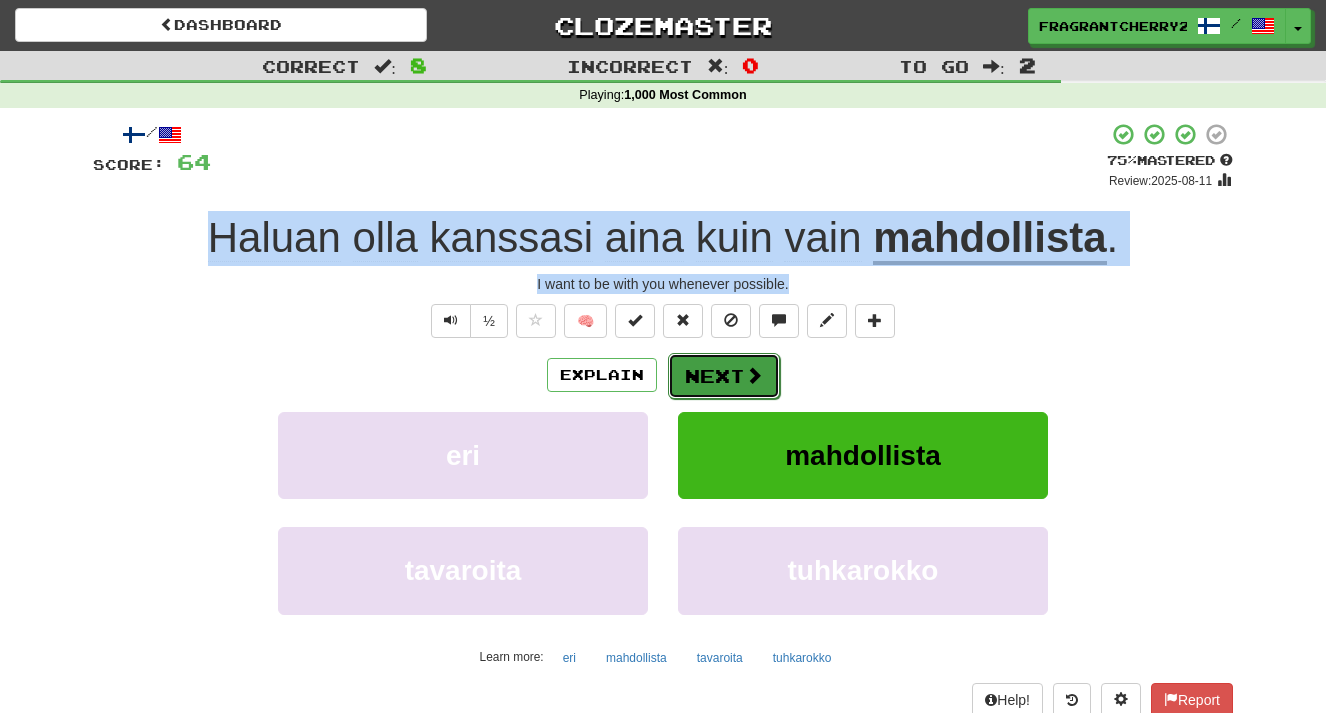 click on "Next" at bounding box center (724, 376) 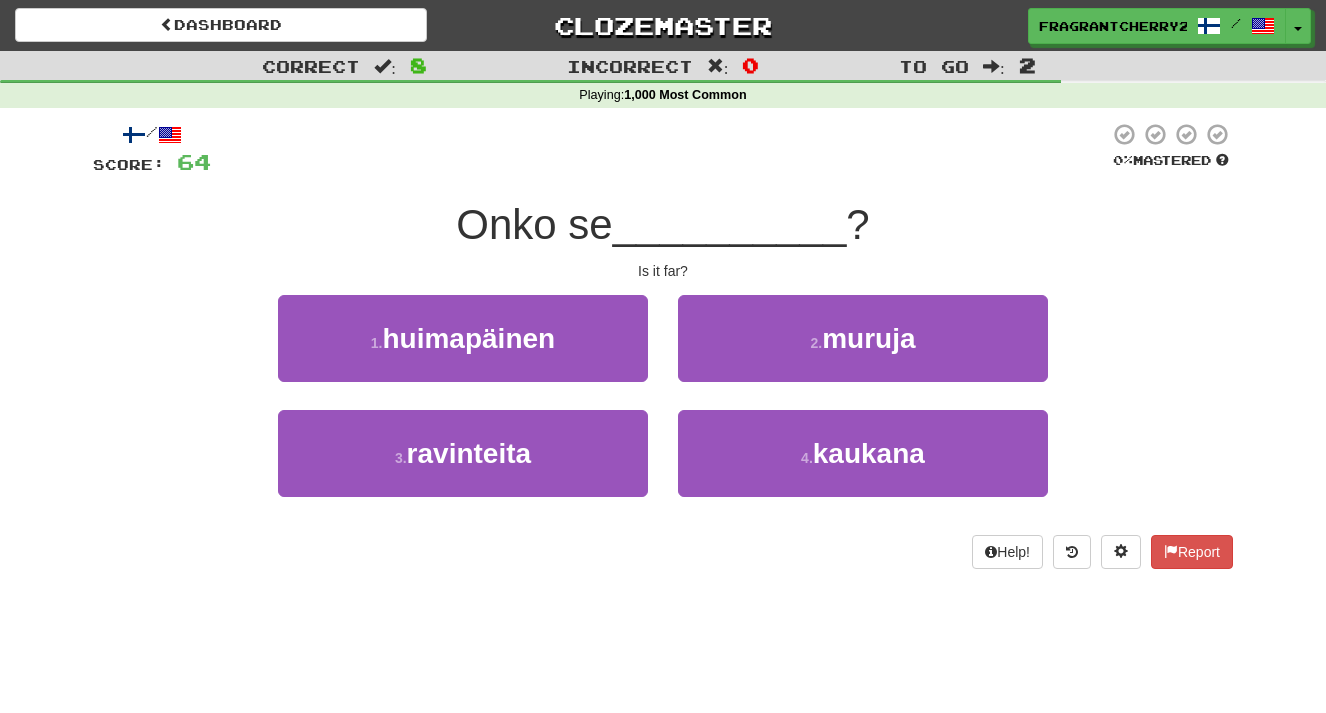 click on "Is it far?" at bounding box center (663, 271) 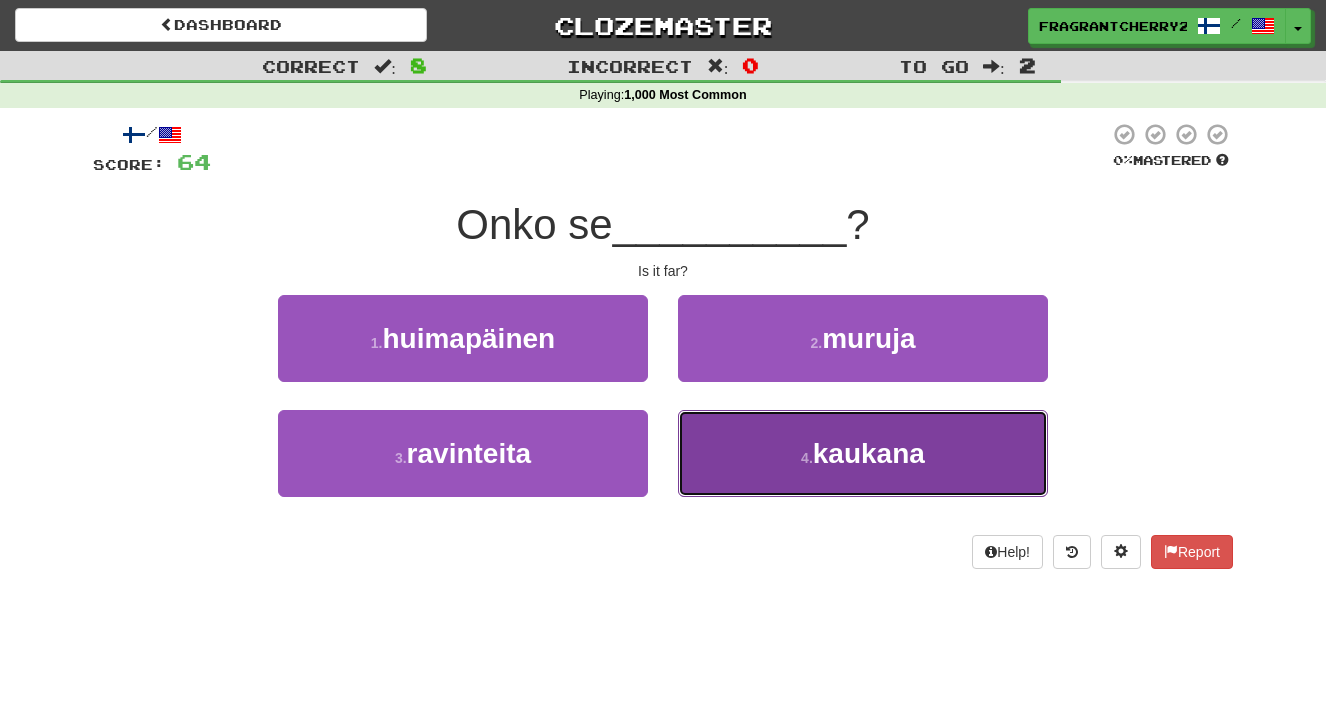 click on "4 .  kaukana" at bounding box center [863, 453] 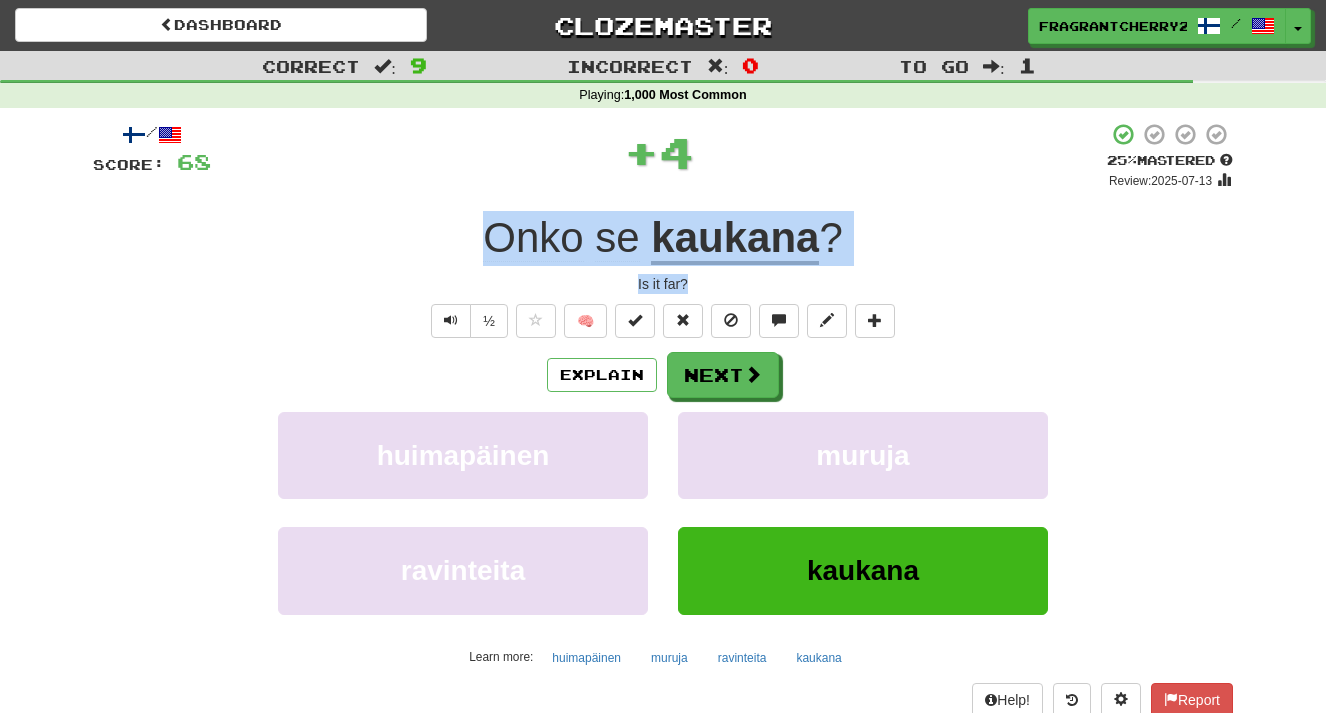 drag, startPoint x: 696, startPoint y: 285, endPoint x: 493, endPoint y: 248, distance: 206.34438 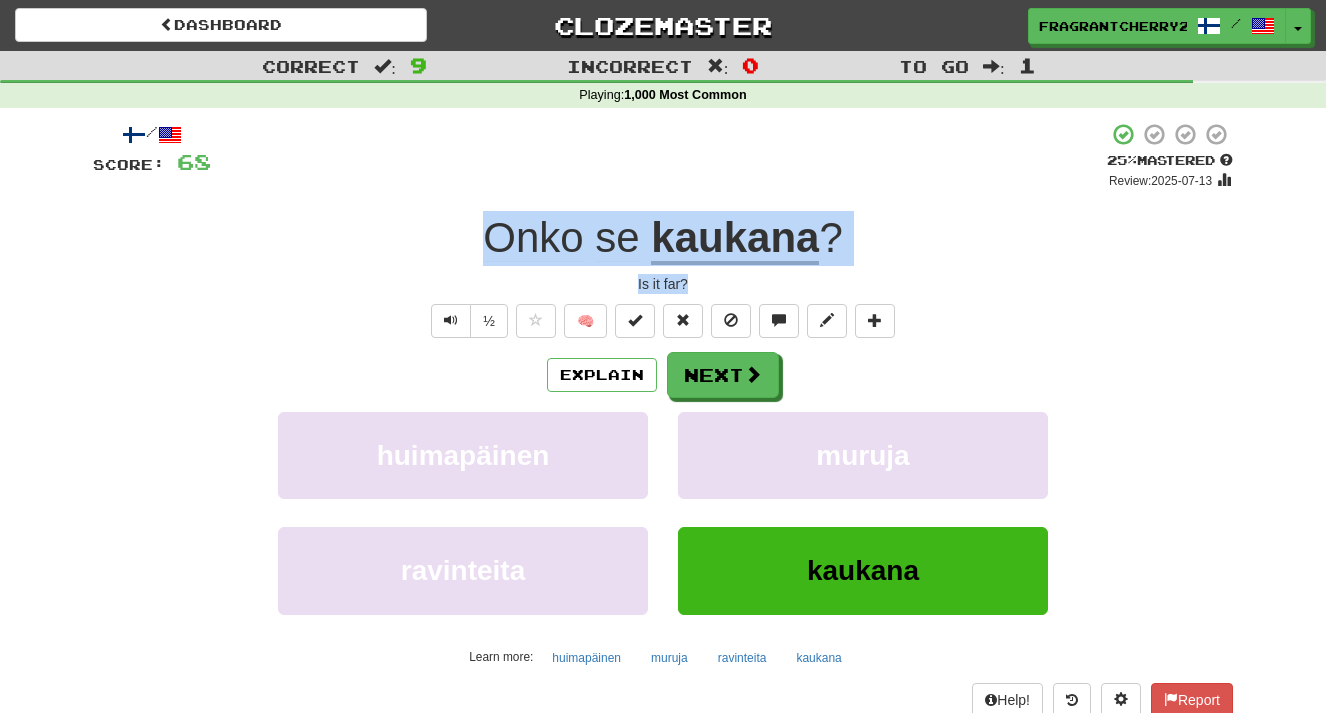 copy on "Onko   se   kaukana ? Is it far?" 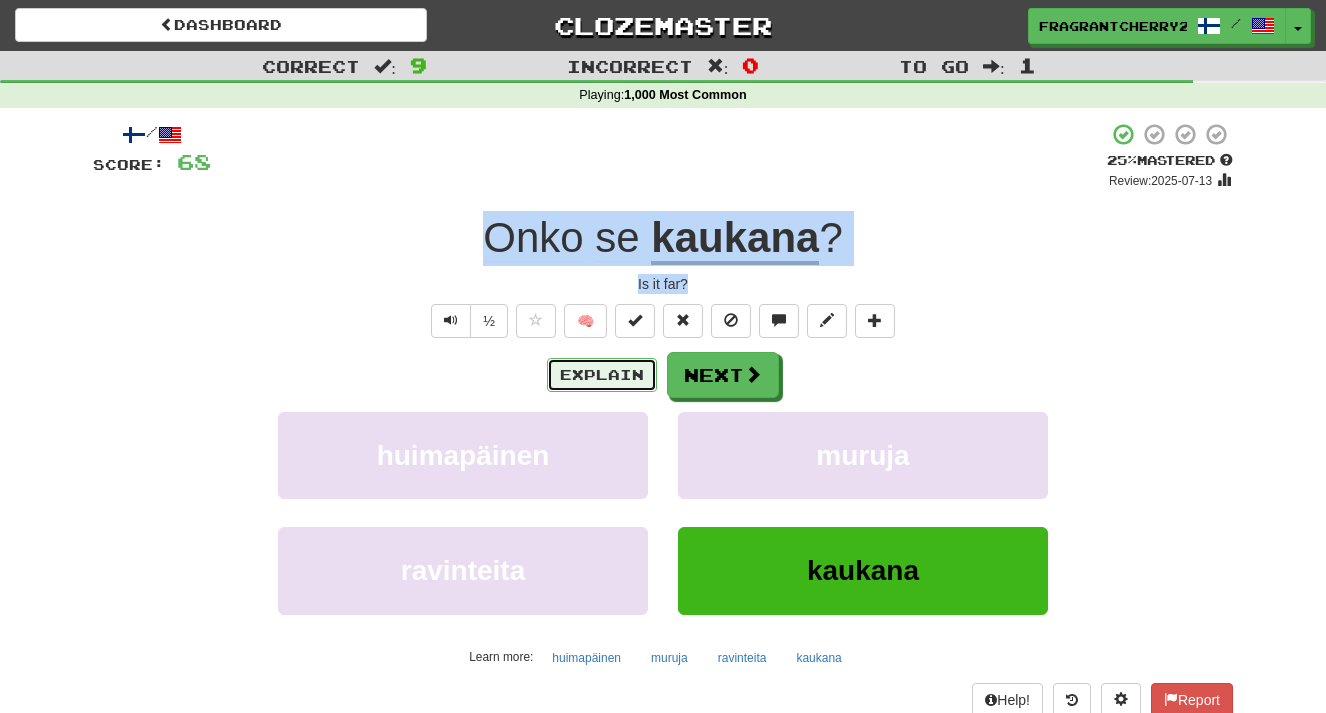 click on "Explain" at bounding box center (602, 375) 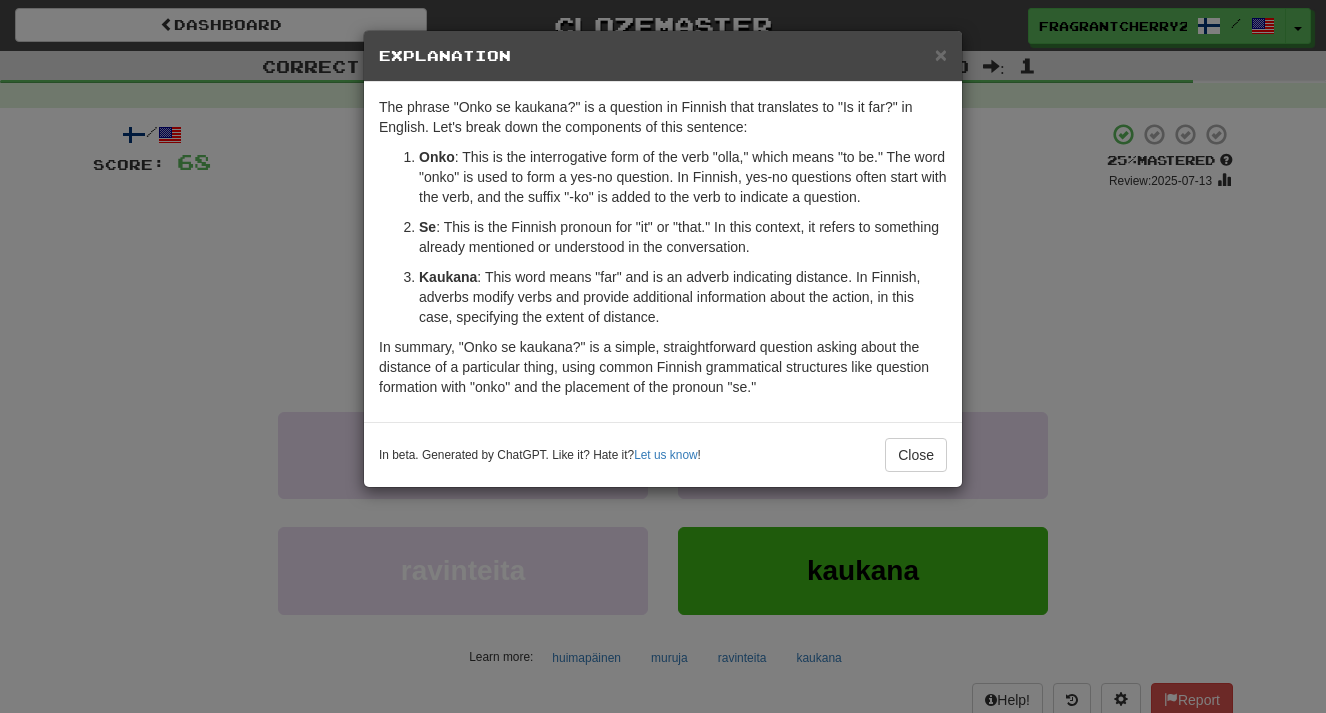 click on "× Explanation The phrase "Onko se kaukana?" is a question in Finnish that translates to "Is it far?" in English. Let's break down the components of this sentence:
Onko : This is the interrogative form of the verb "olla," which means "to be." The word "onko" is used to form a yes-no question. In Finnish, yes-no questions often start with the verb, and the suffix "-ko" is added to the verb to indicate a question.
Se : This is the Finnish pronoun for "it" or "that." In this context, it refers to something already mentioned or understood in the conversation.
Kaukana : This word means "far" and is an adverb indicating distance. In Finnish, adverbs modify verbs and provide additional information about the action, in this case, specifying the extent of distance.
In beta. Generated by ChatGPT. Like it? Hate it?  Let us know ! Close" at bounding box center [663, 356] 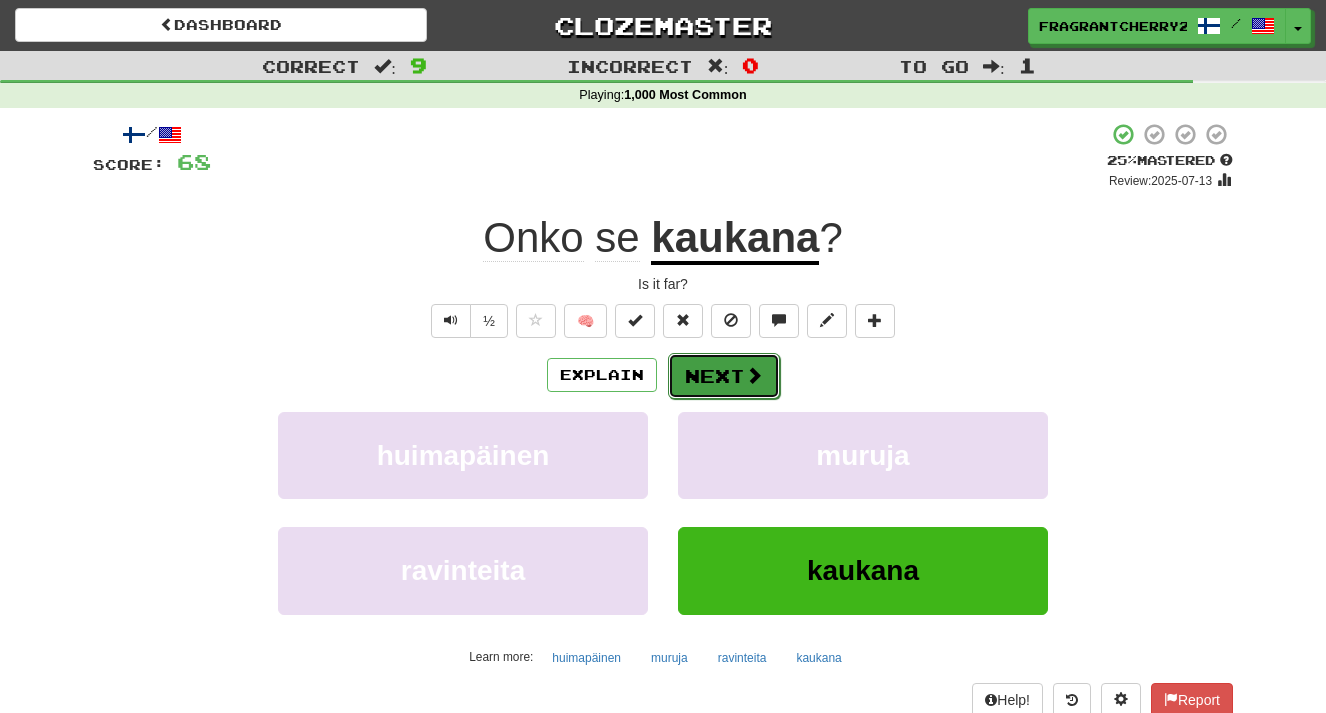 click on "Next" at bounding box center (724, 376) 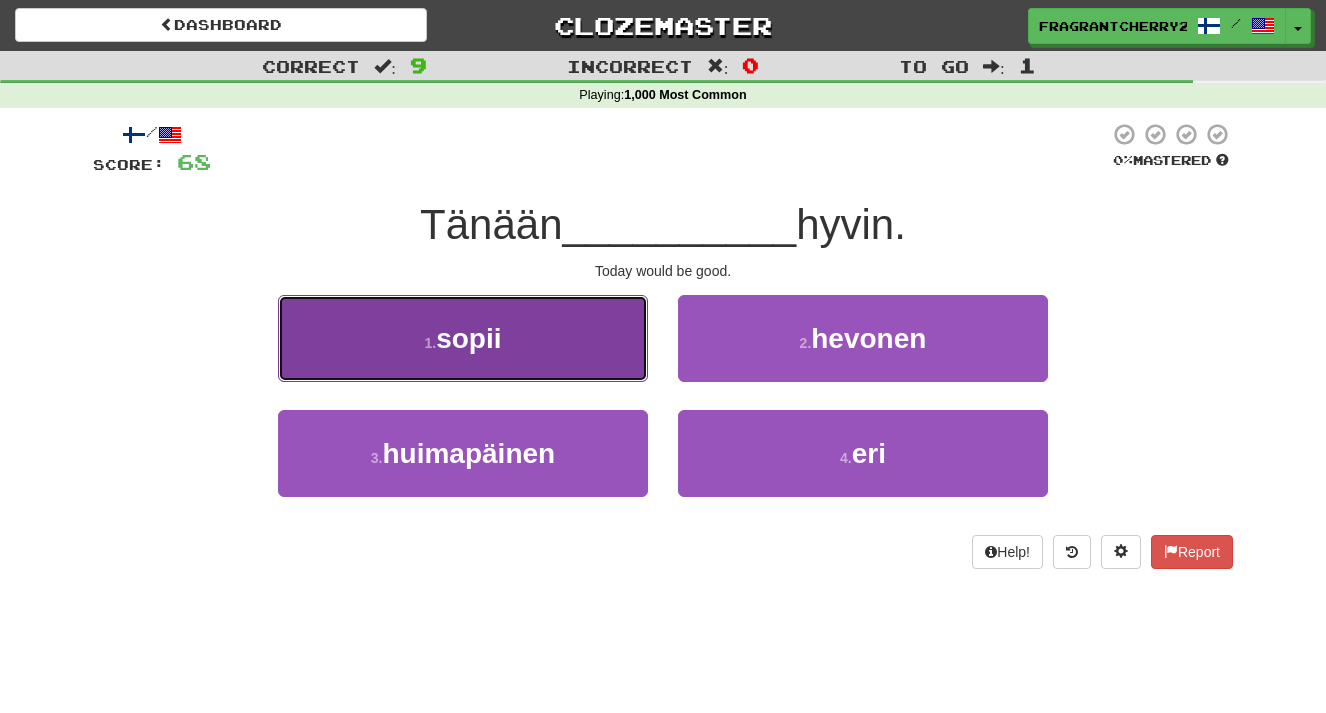 click on "1 .  sopii" at bounding box center (463, 338) 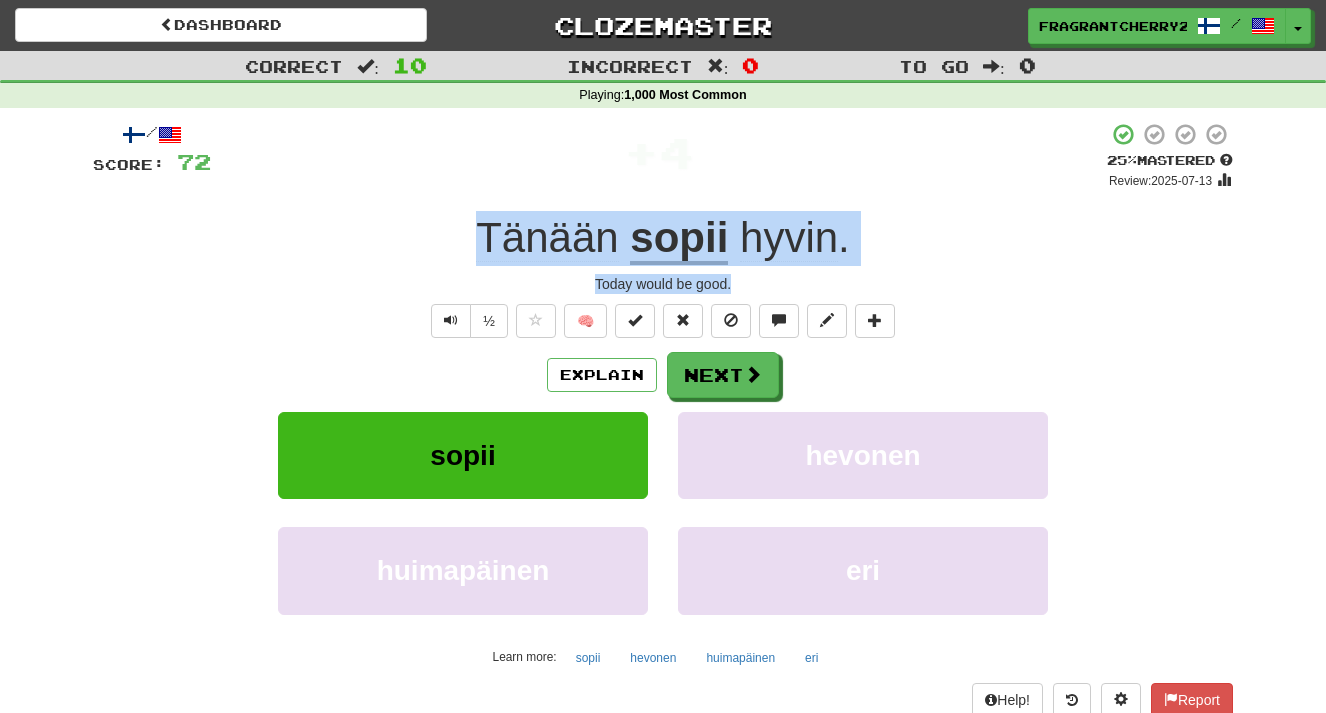 drag, startPoint x: 742, startPoint y: 289, endPoint x: 477, endPoint y: 244, distance: 268.7936 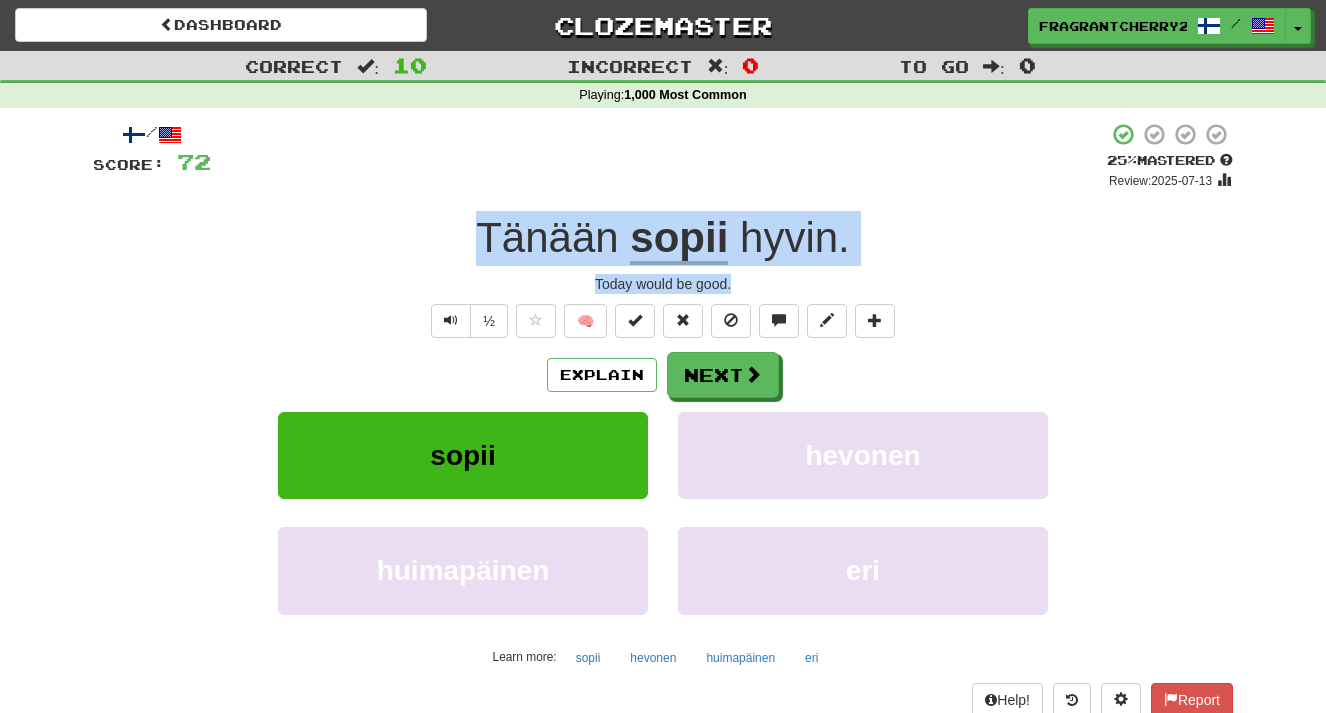 copy on "Tänään   sopii   hyvin . Today would be good." 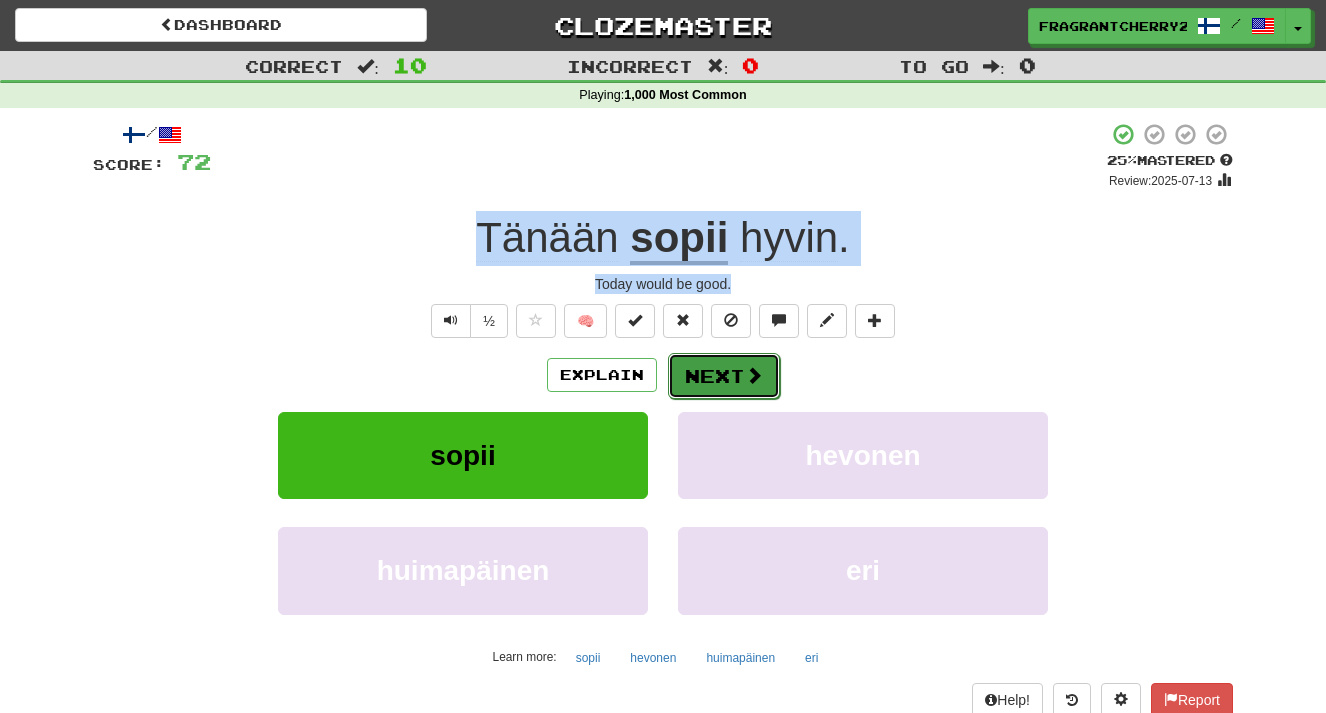 click on "Next" at bounding box center [724, 376] 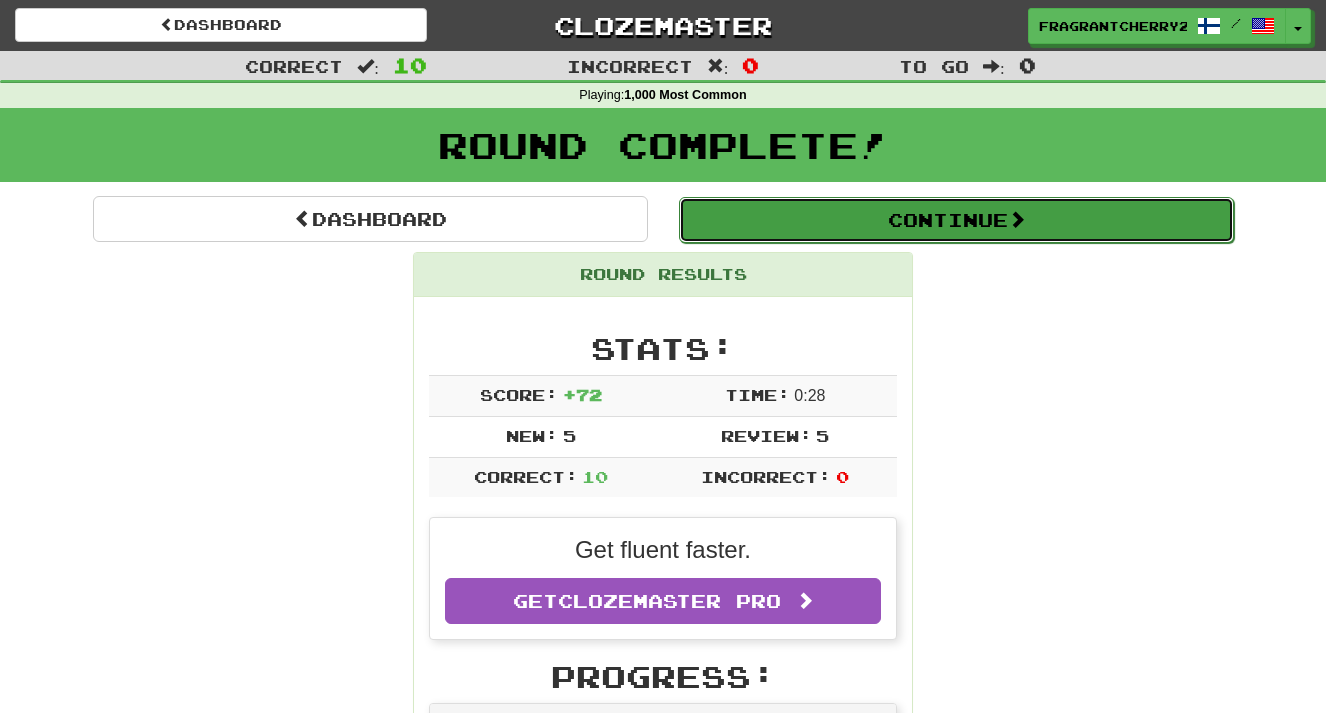 click on "Continue" at bounding box center (956, 220) 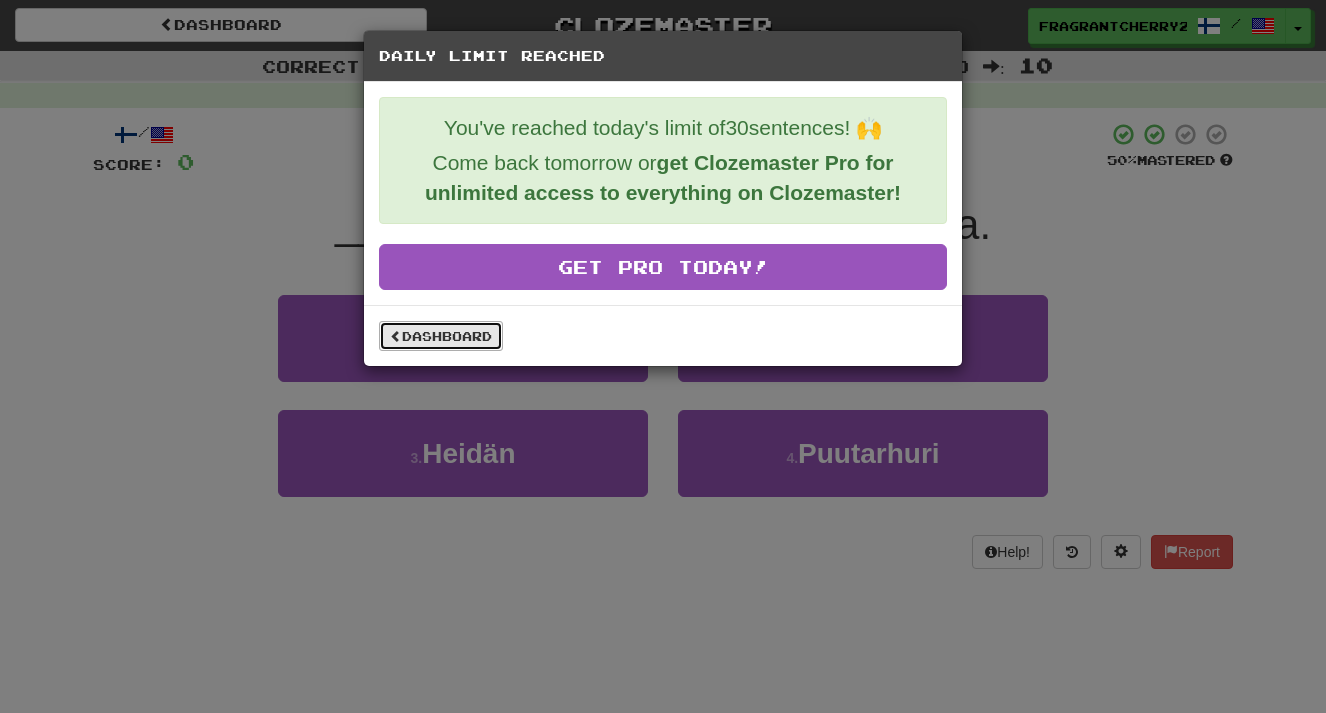 click on "Dashboard" at bounding box center [441, 336] 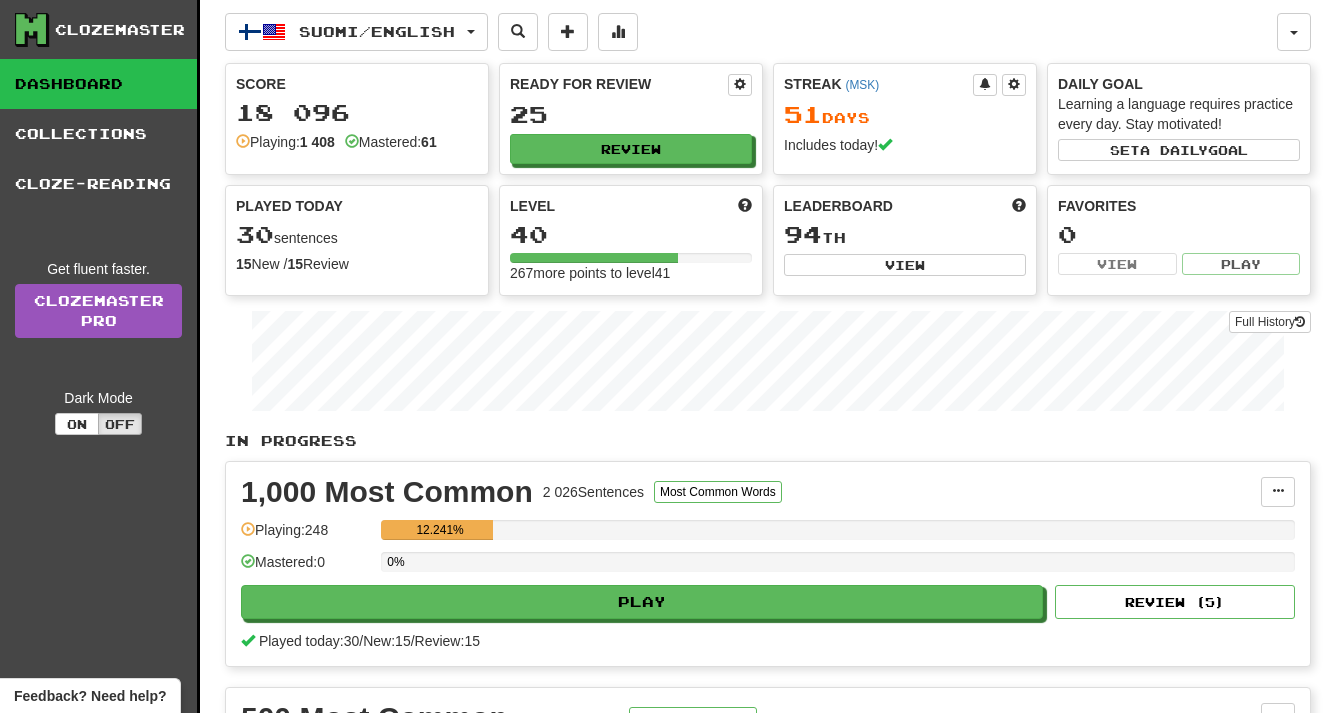 scroll, scrollTop: 0, scrollLeft: 0, axis: both 